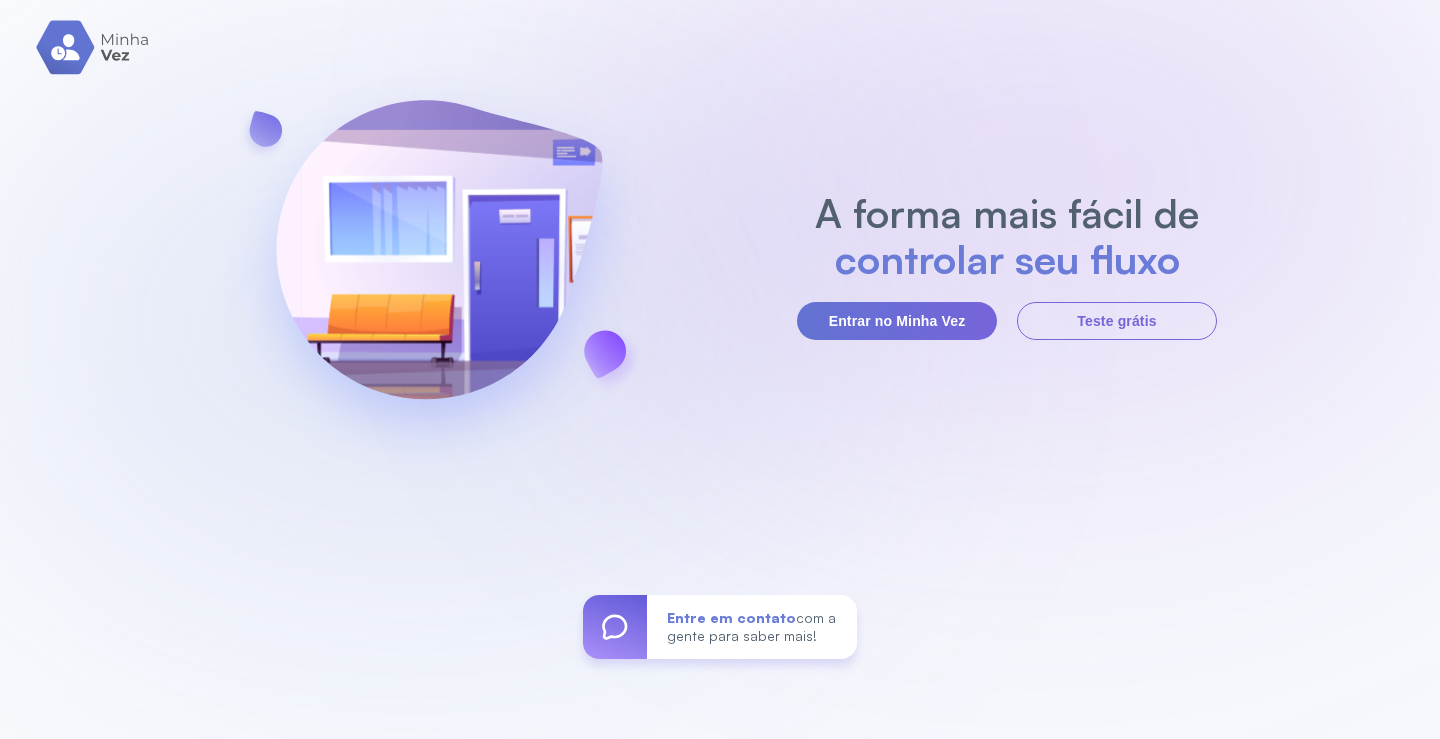 scroll, scrollTop: 0, scrollLeft: 0, axis: both 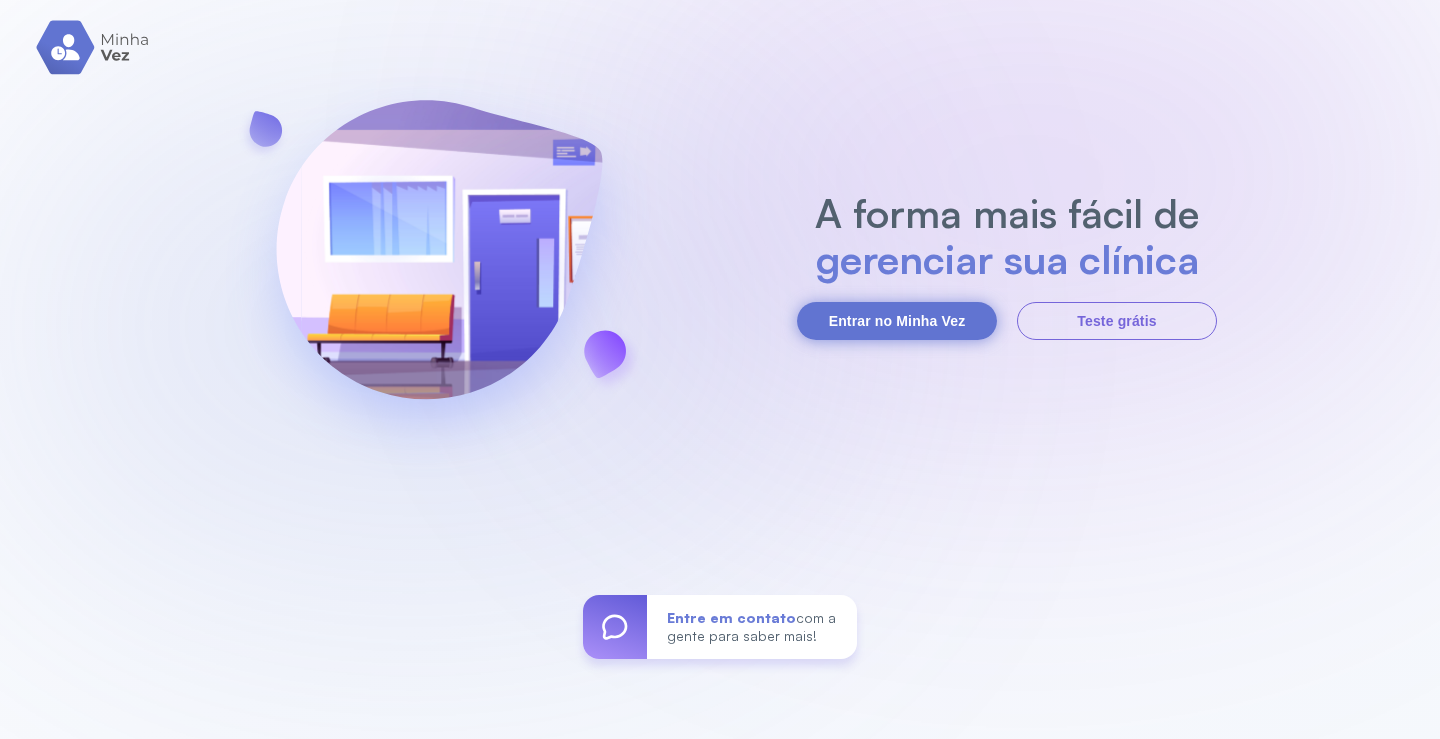 click on "Entrar no Minha Vez" at bounding box center (897, 321) 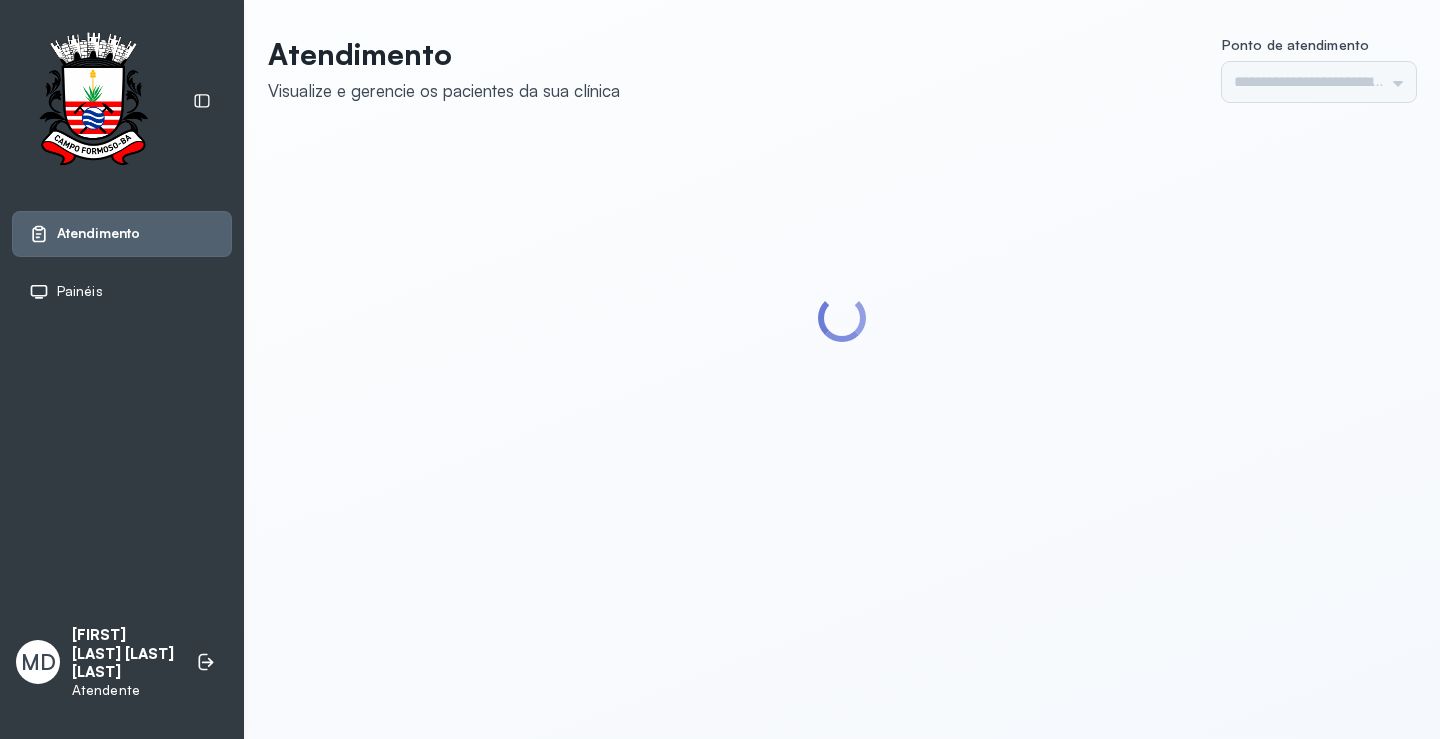 scroll, scrollTop: 0, scrollLeft: 0, axis: both 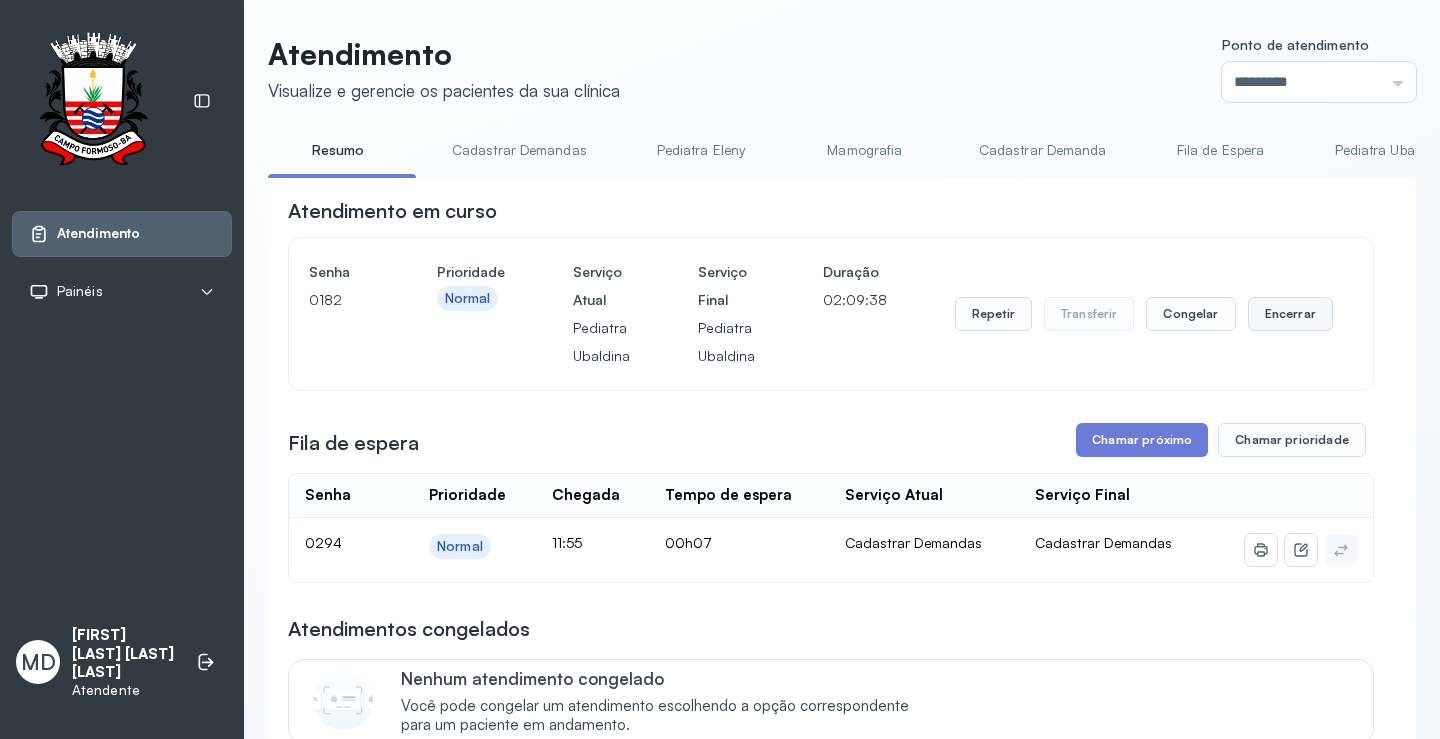 click on "Encerrar" at bounding box center (1290, 314) 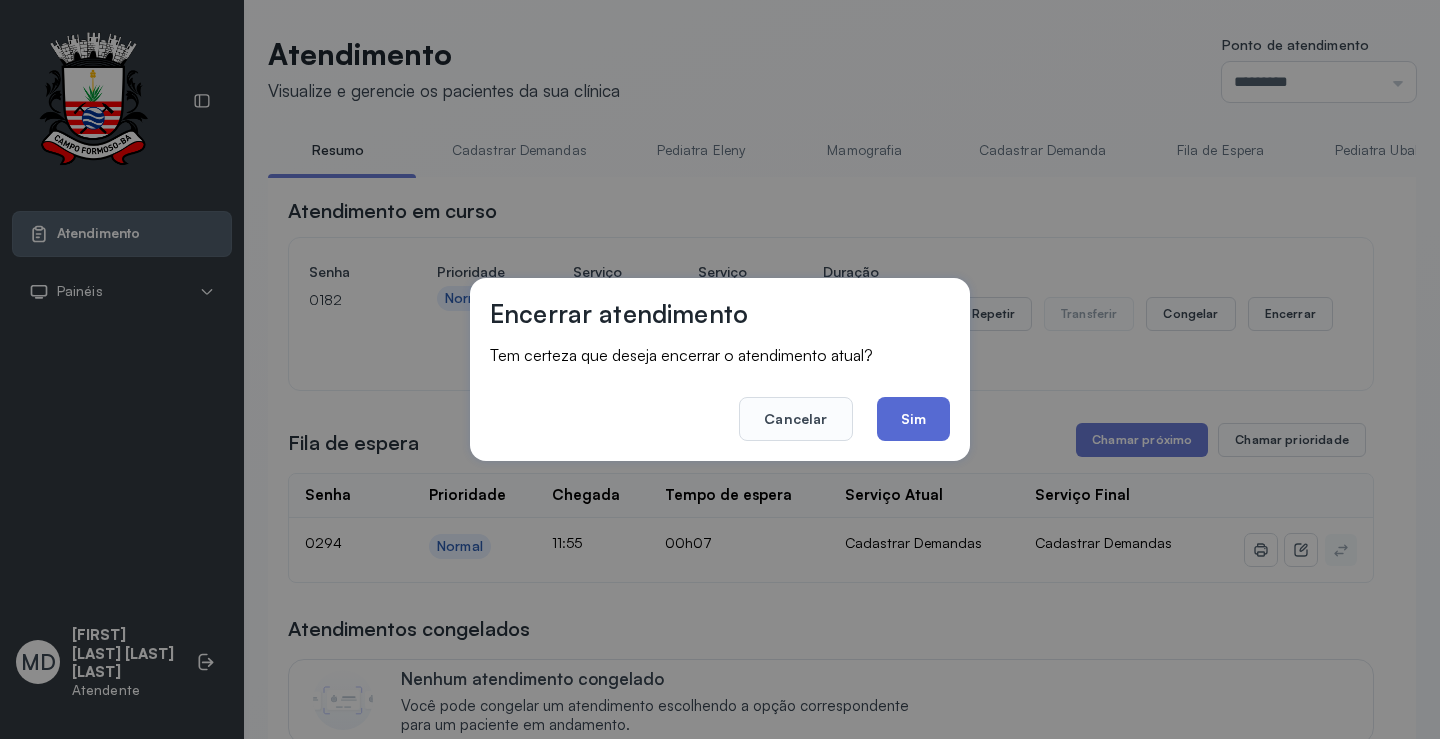 click on "Sim" 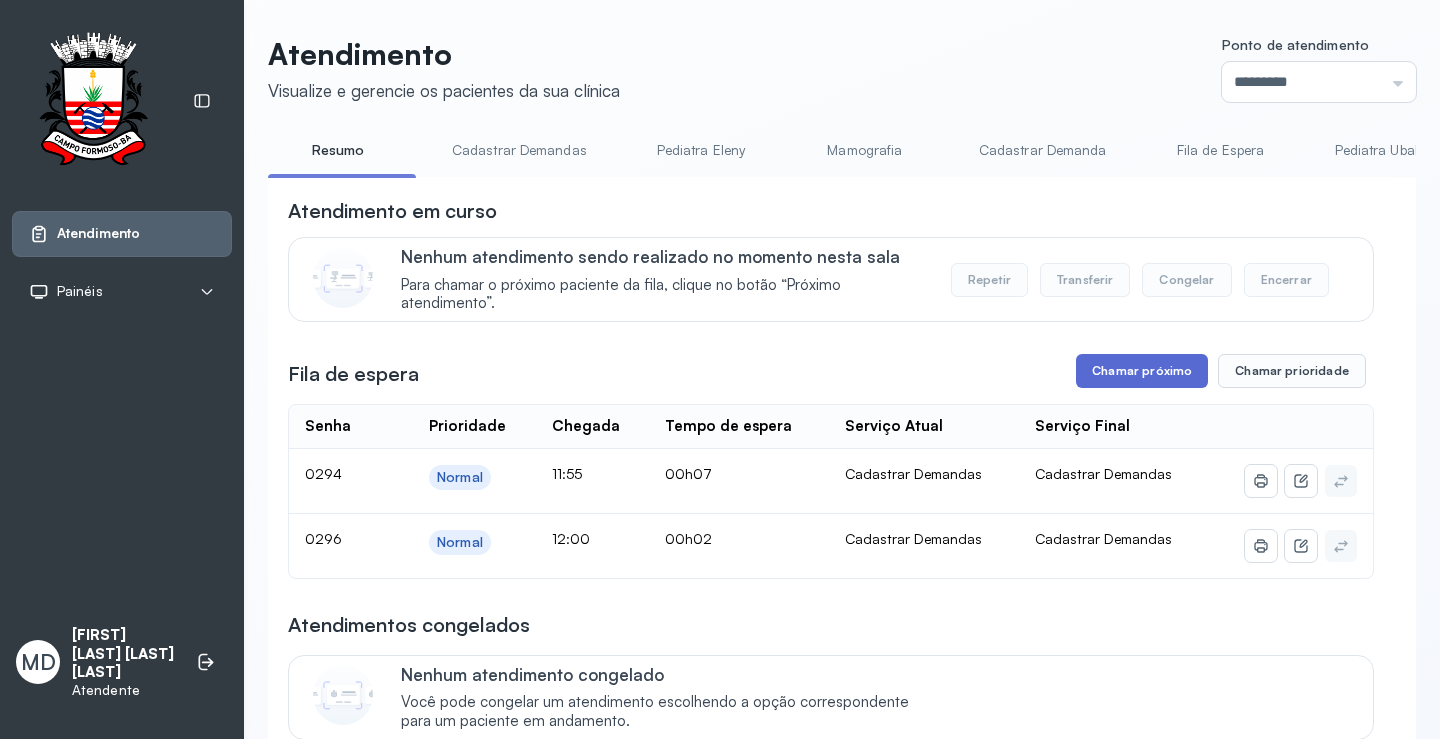 click on "Chamar próximo" at bounding box center (1142, 371) 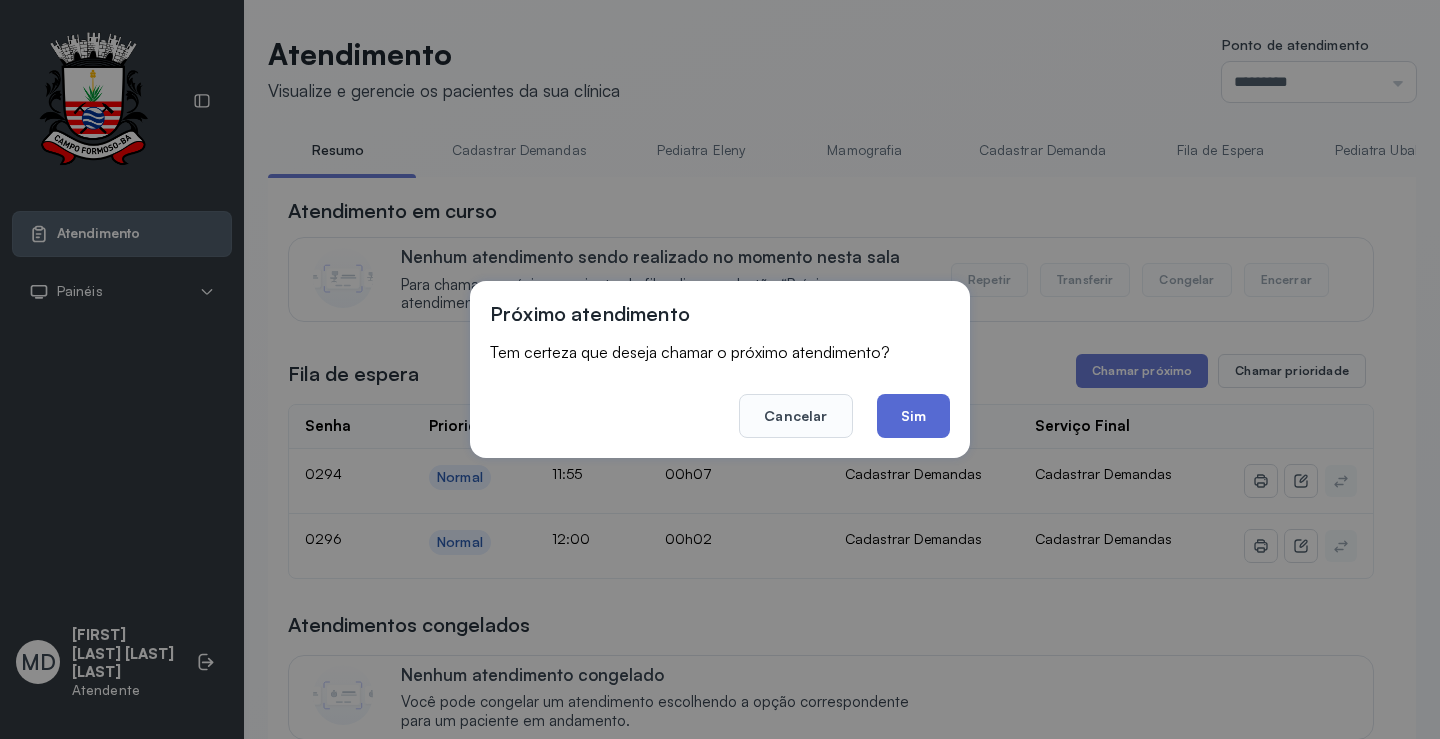click on "Sim" 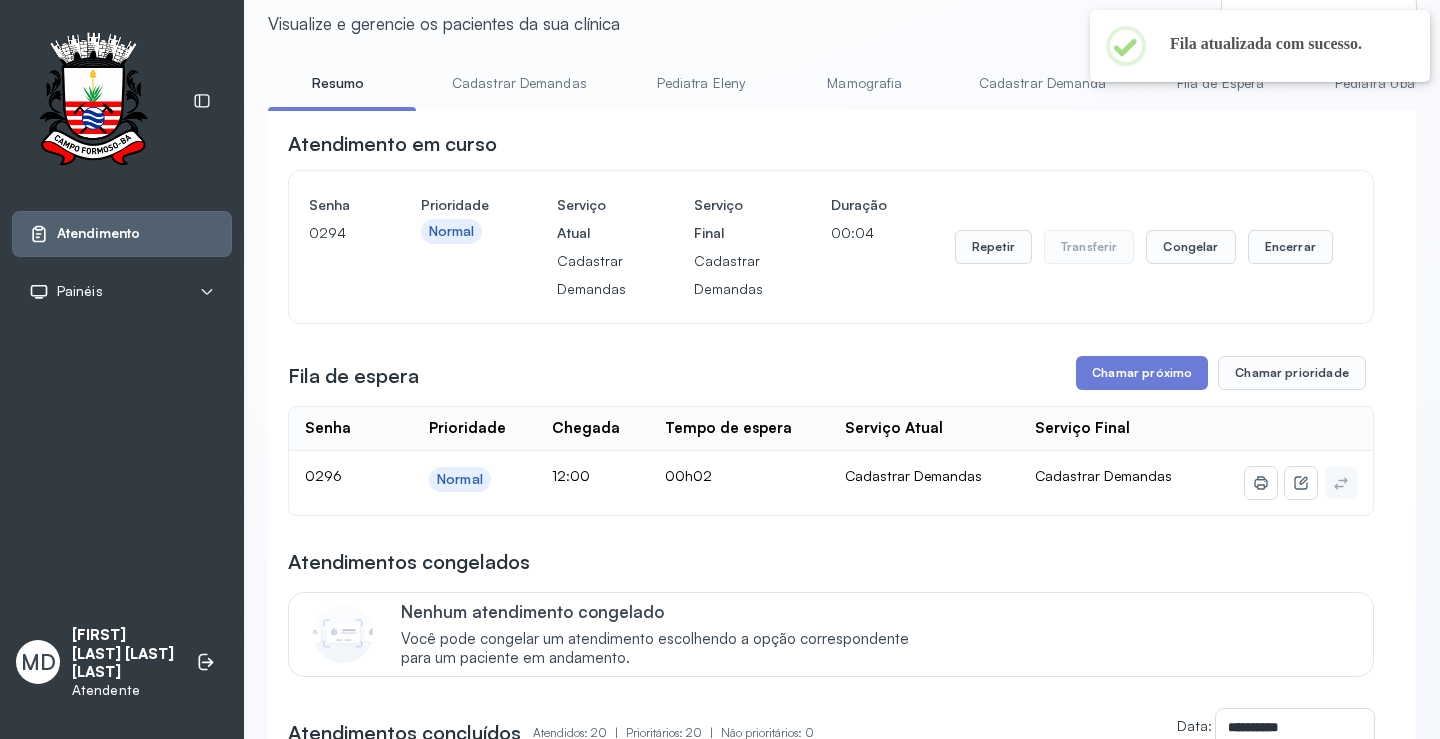scroll, scrollTop: 100, scrollLeft: 0, axis: vertical 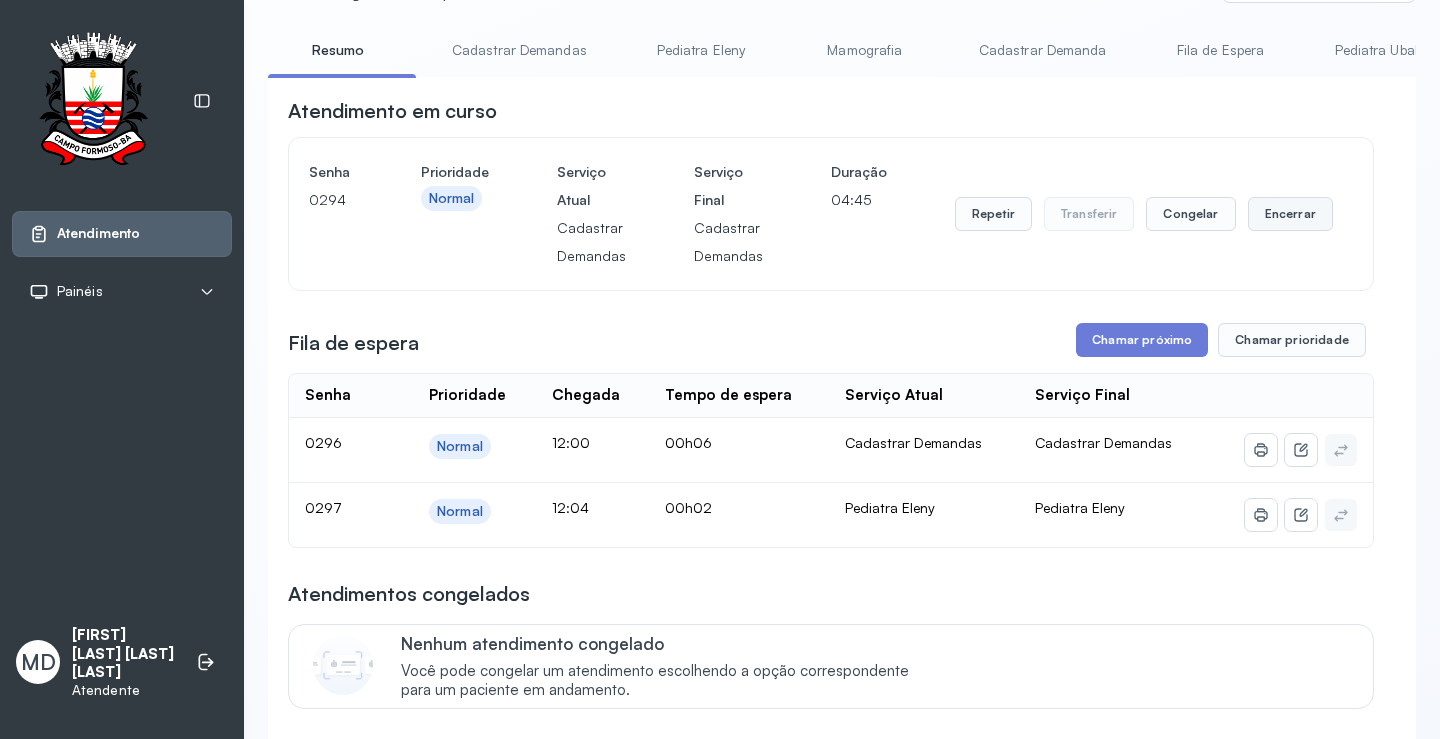 click on "Encerrar" at bounding box center (1290, 214) 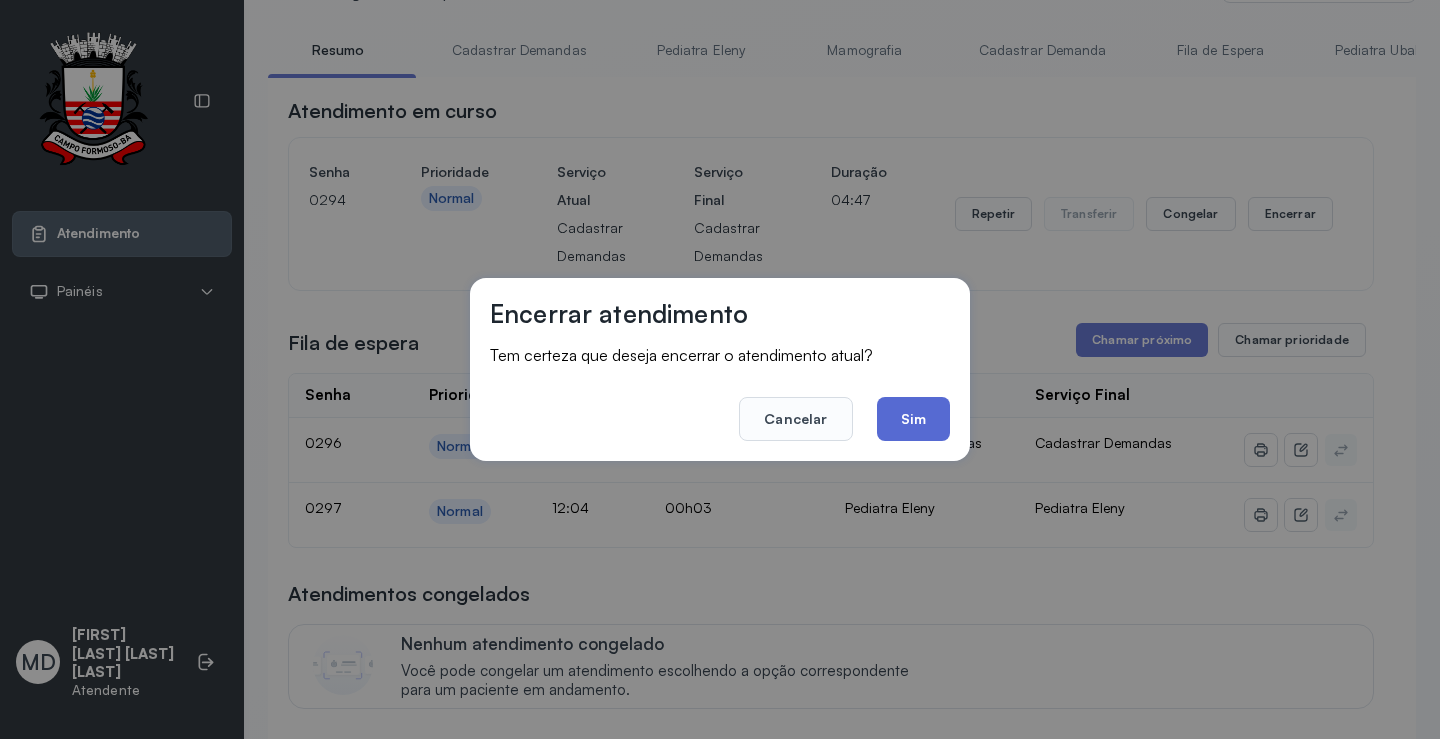 click on "Sim" 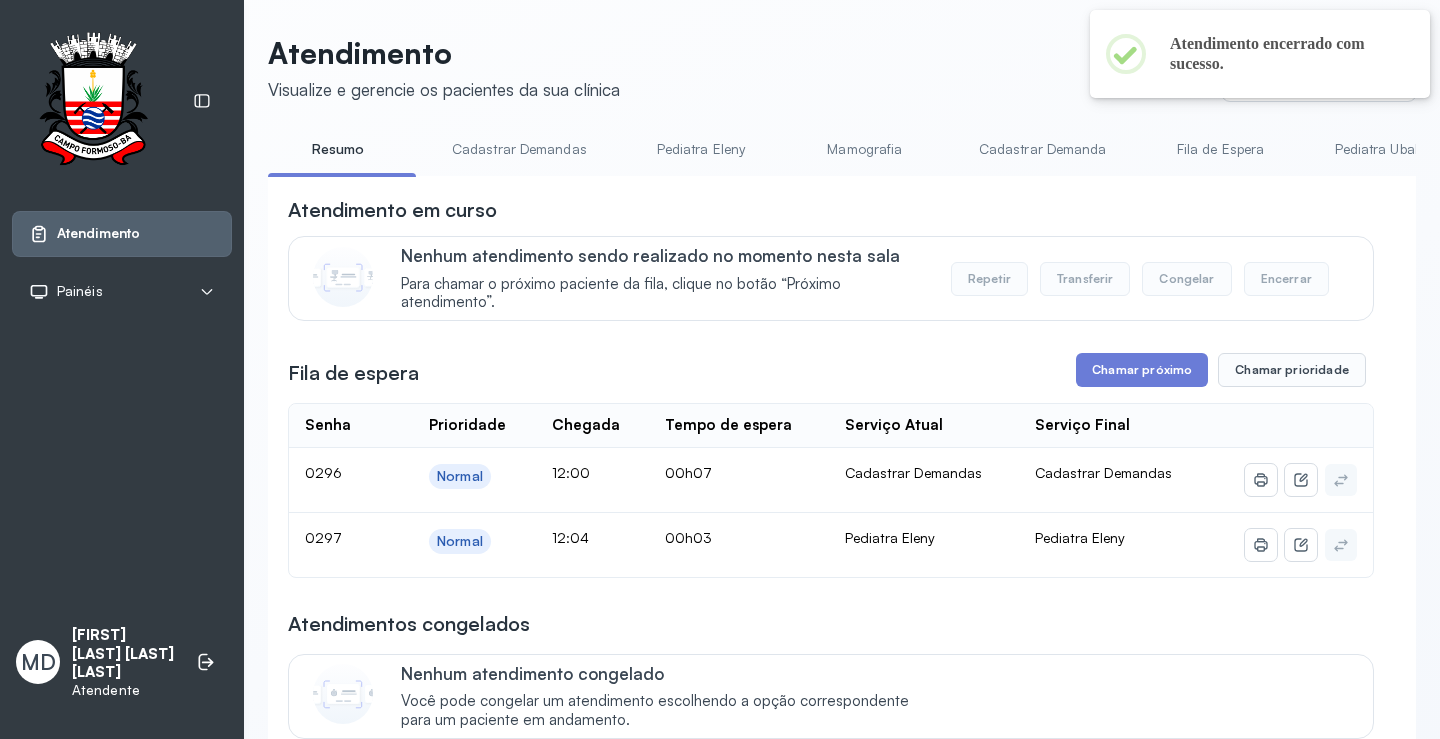 scroll, scrollTop: 100, scrollLeft: 0, axis: vertical 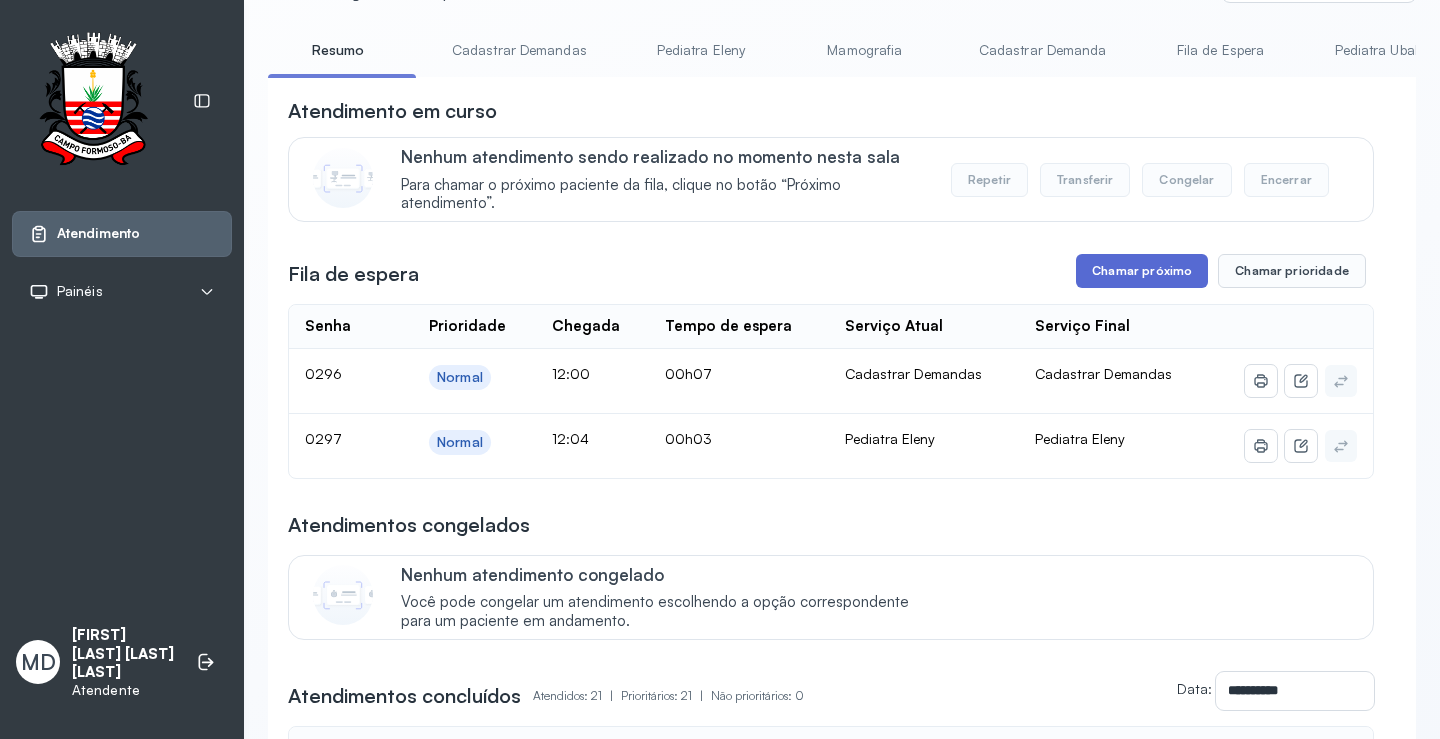 click on "Chamar próximo" at bounding box center [1142, 271] 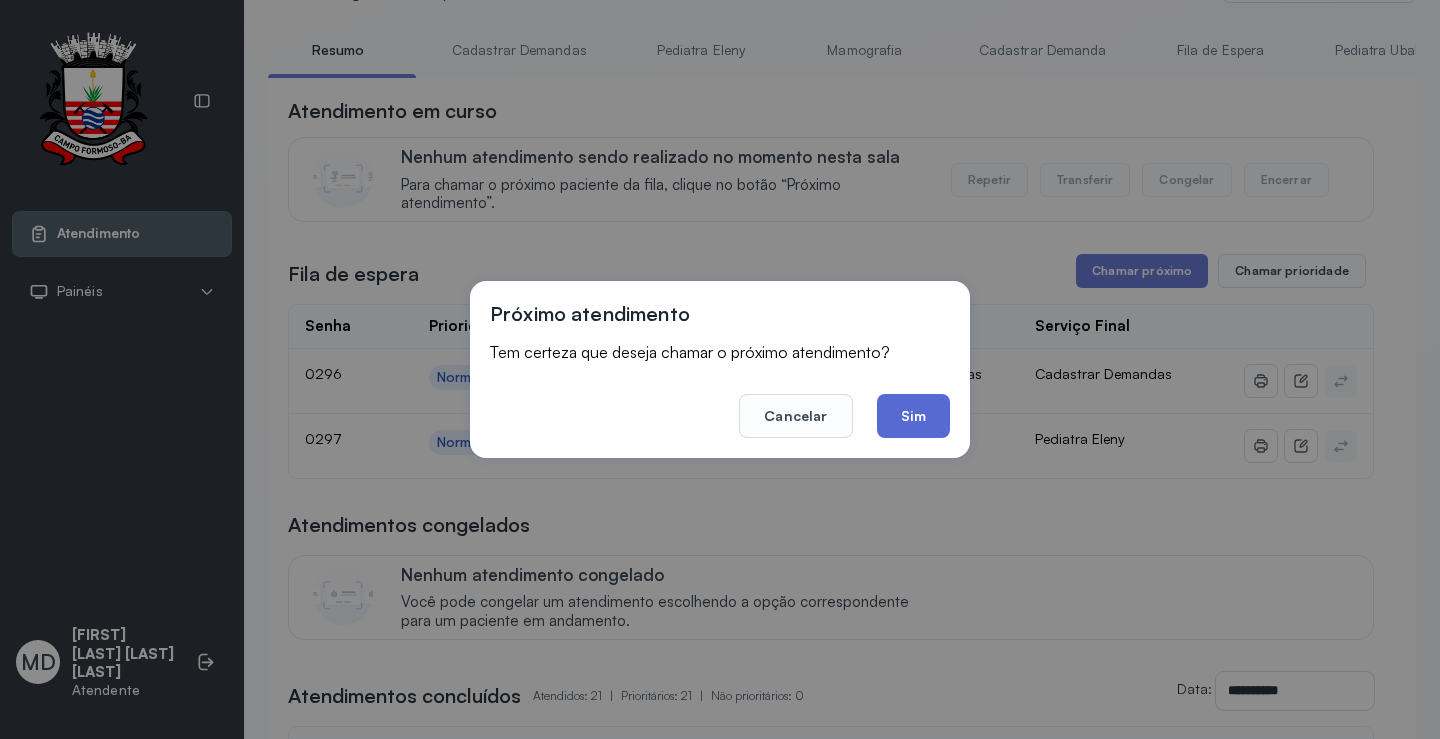 click on "Sim" 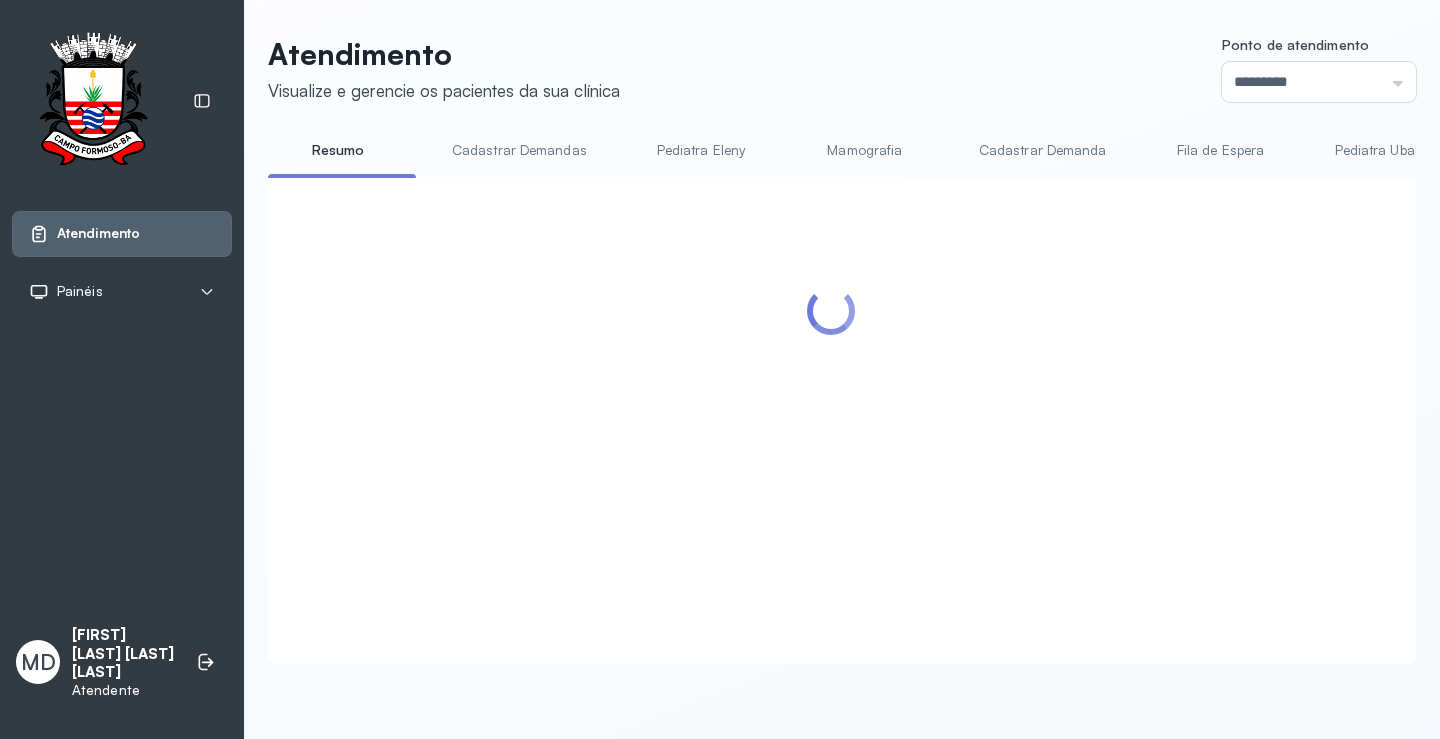 scroll, scrollTop: 100, scrollLeft: 0, axis: vertical 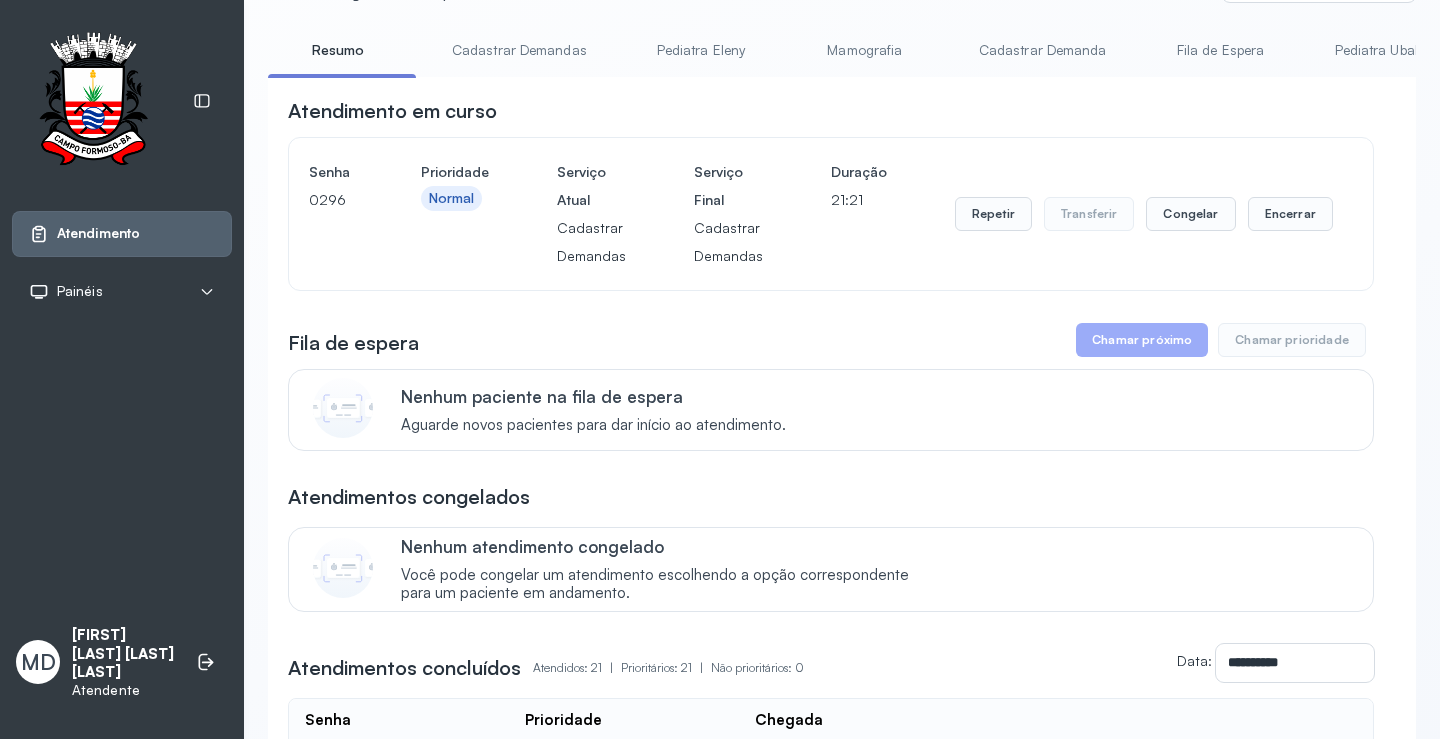 click on "Chamar próximo" at bounding box center (1142, 340) 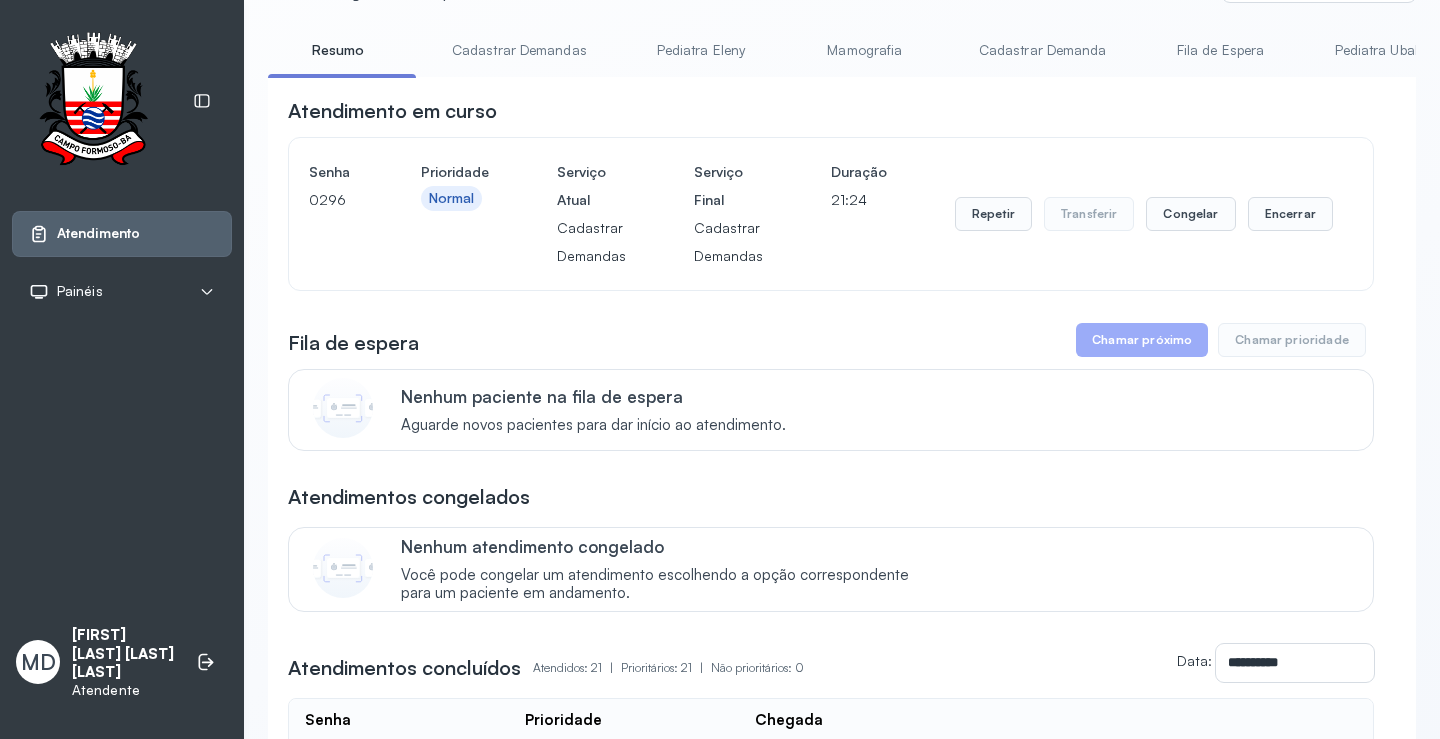 click on "Chamar próximo" at bounding box center [1142, 340] 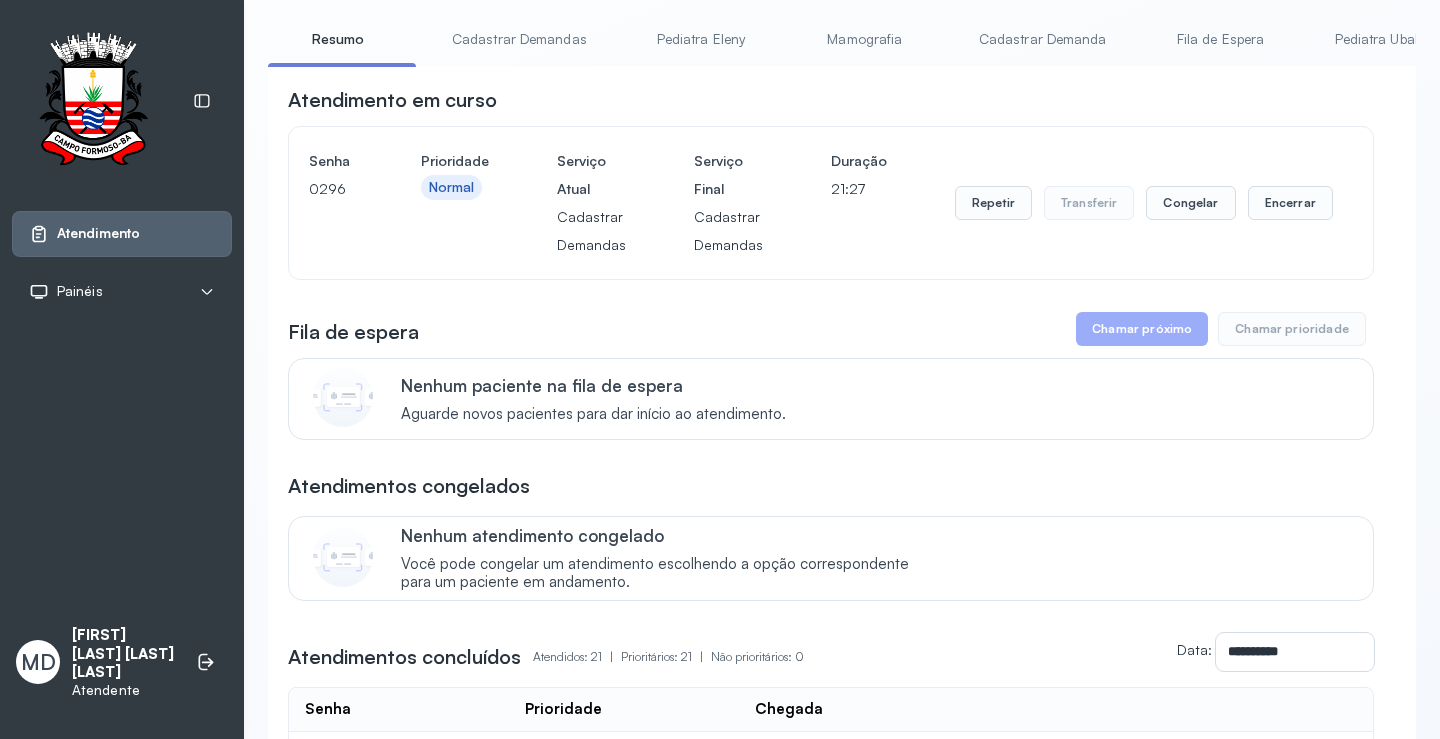 scroll, scrollTop: 0, scrollLeft: 0, axis: both 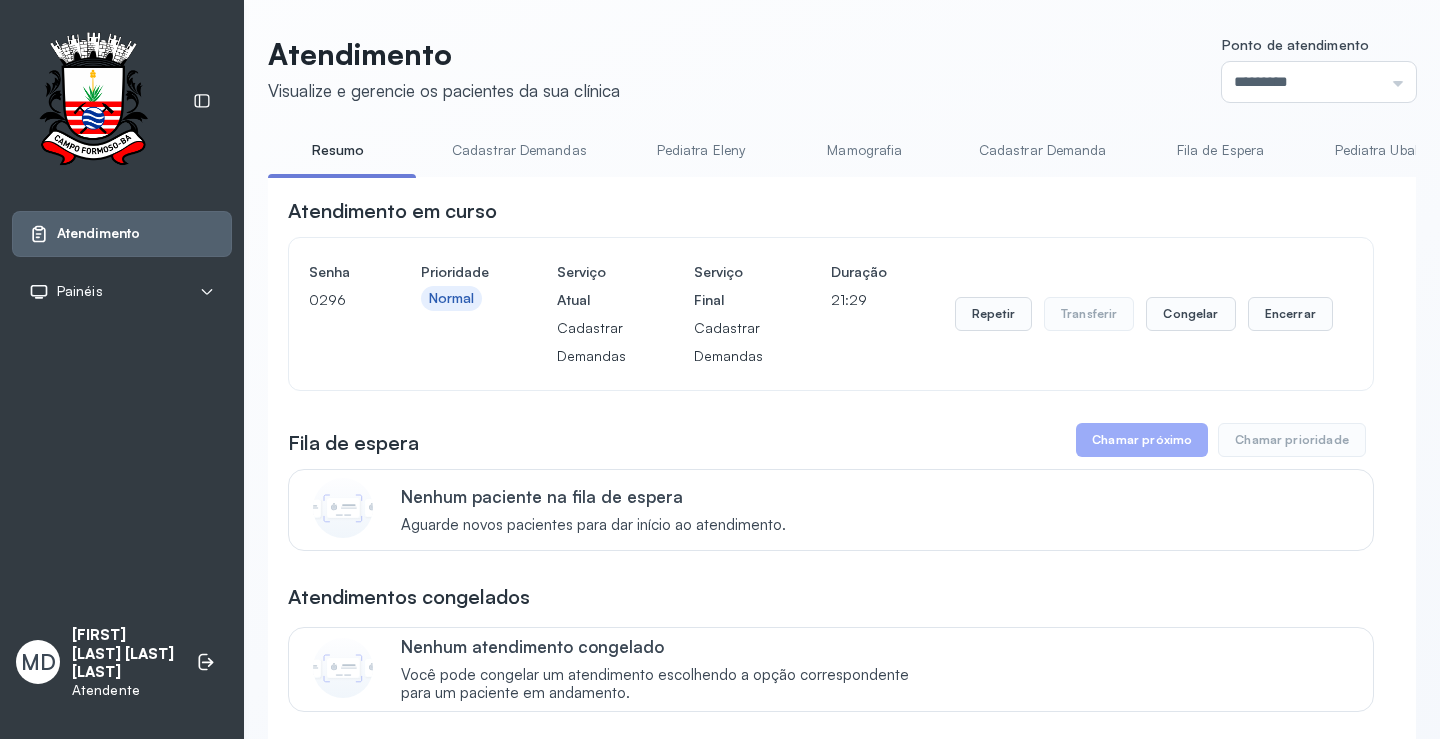 click on "Chamar próximo" at bounding box center (1142, 440) 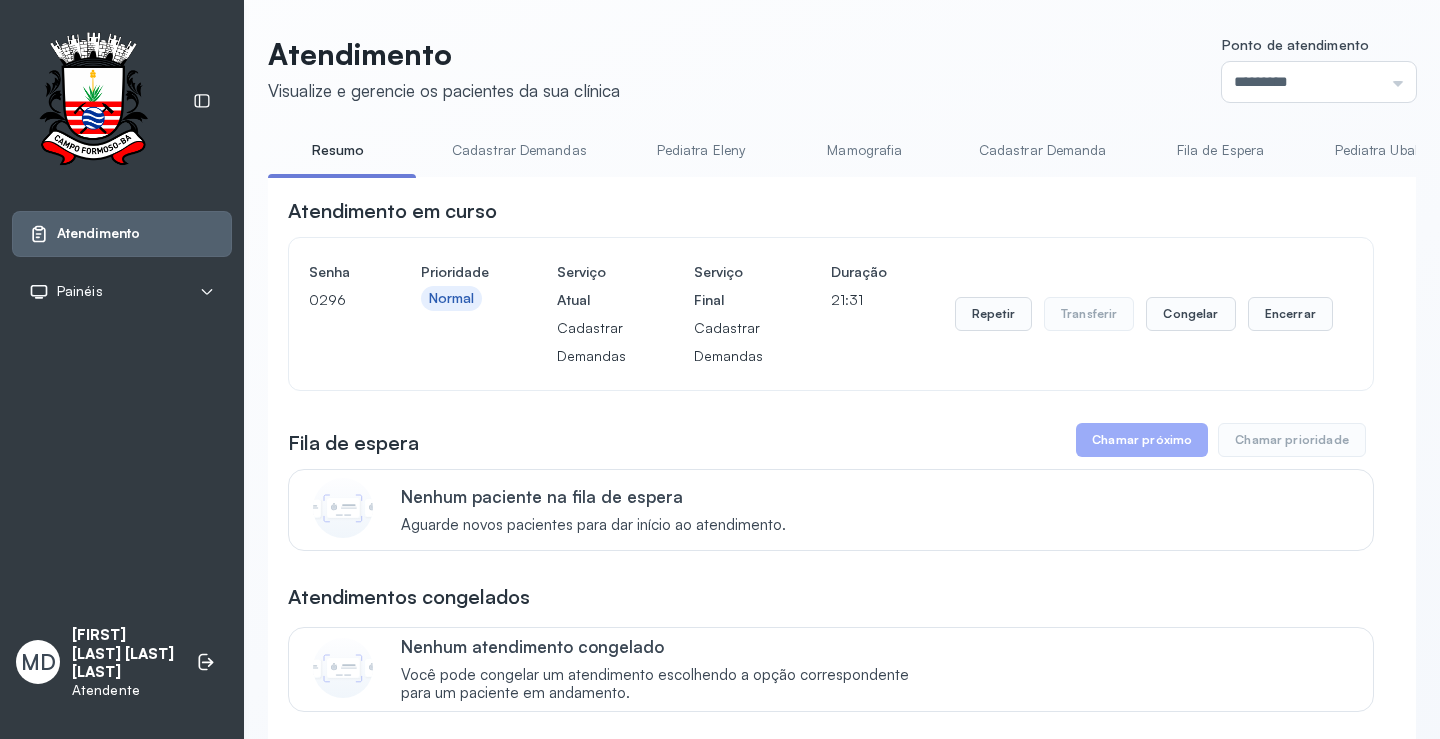 type 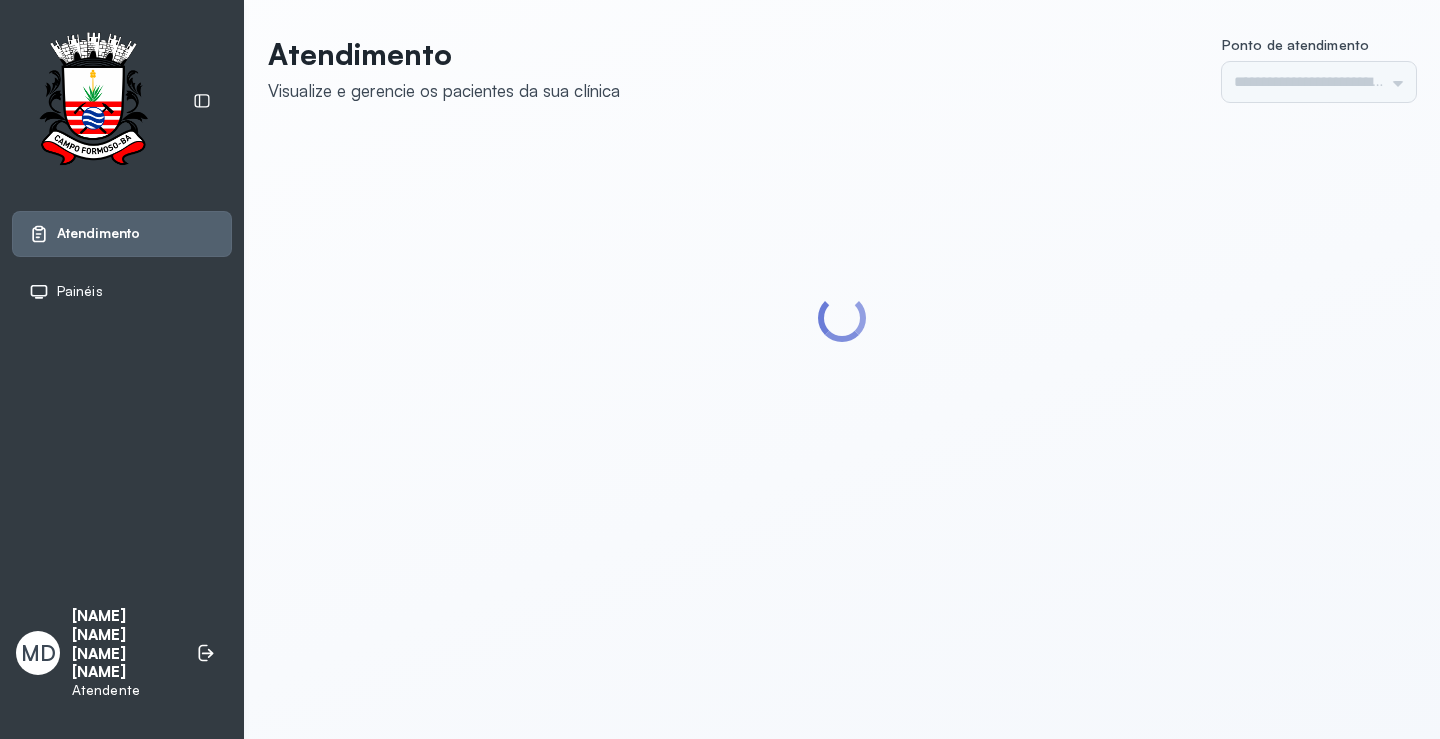 scroll, scrollTop: 0, scrollLeft: 0, axis: both 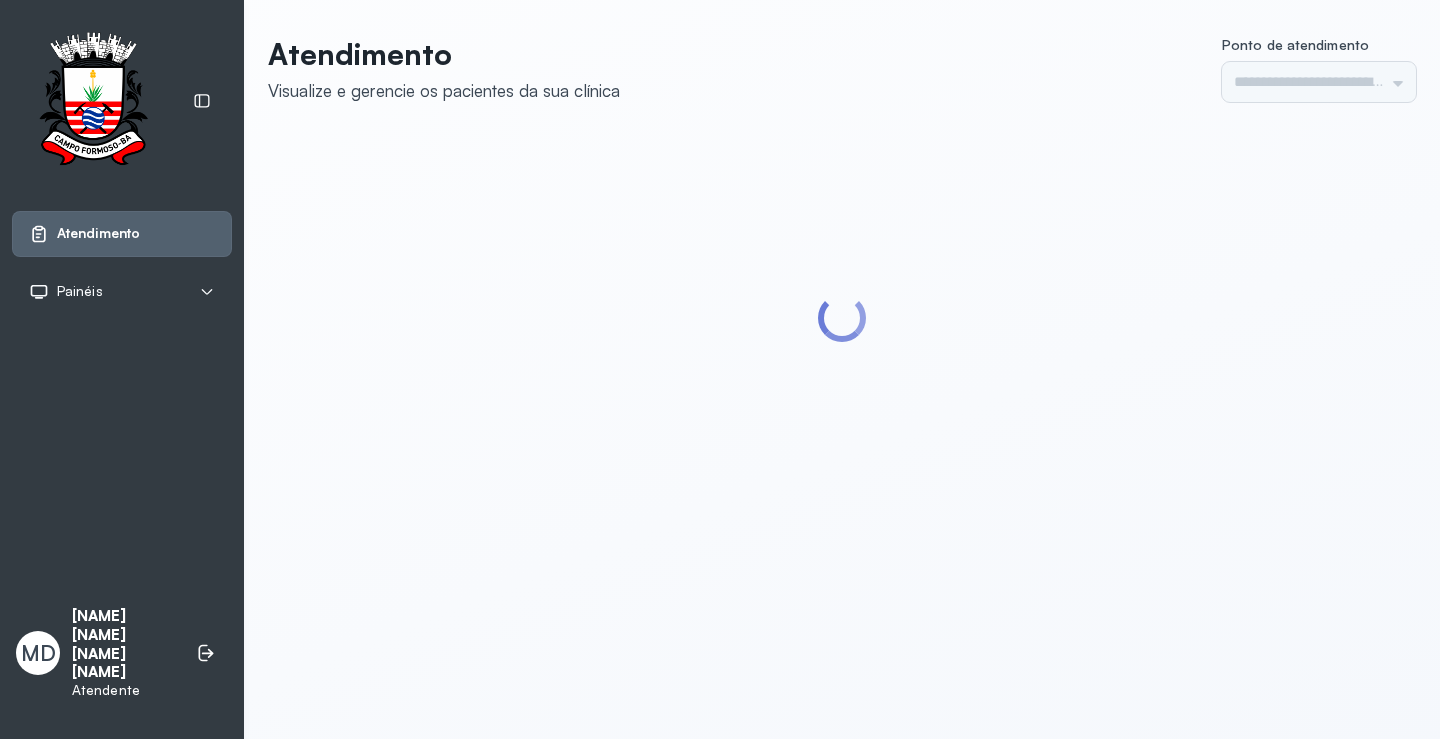 type on "*********" 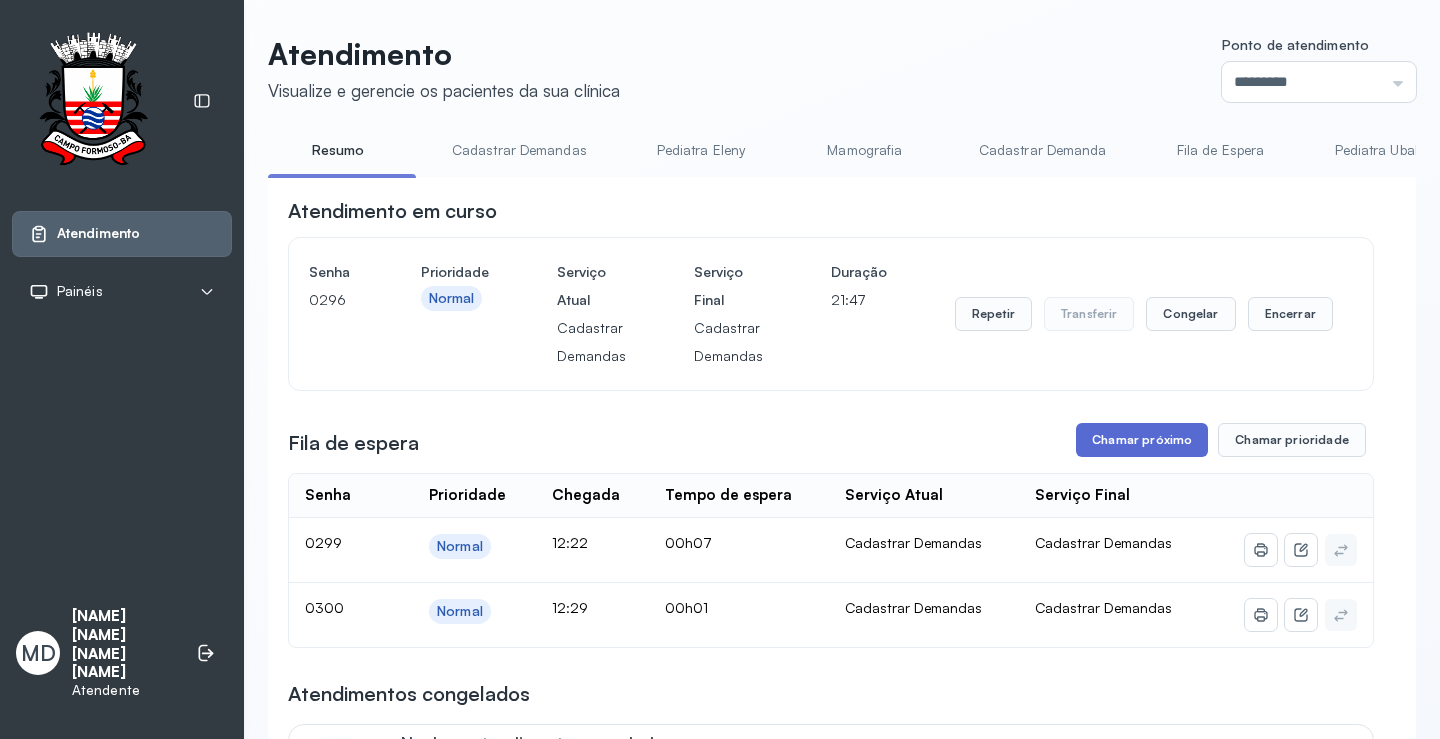 click on "Chamar próximo" at bounding box center [1142, 440] 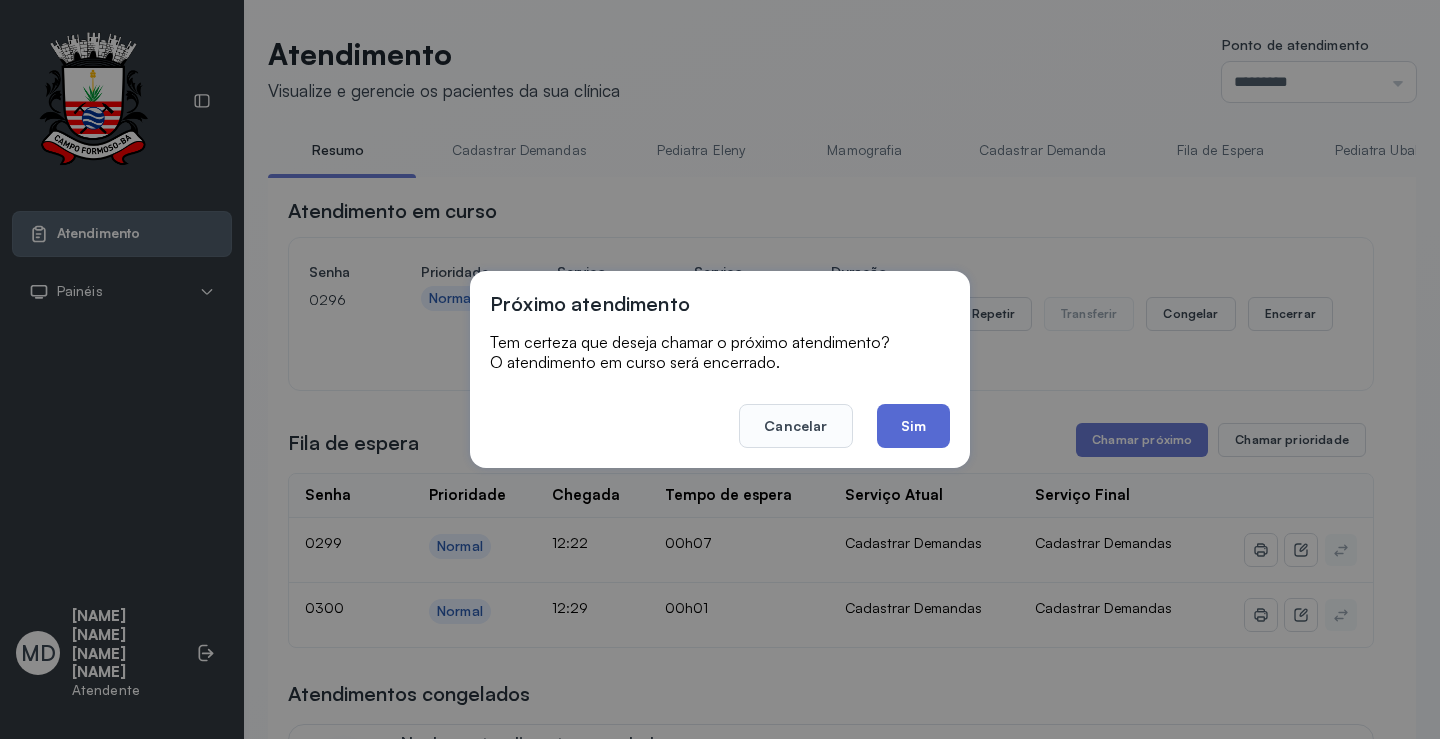 click on "Sim" 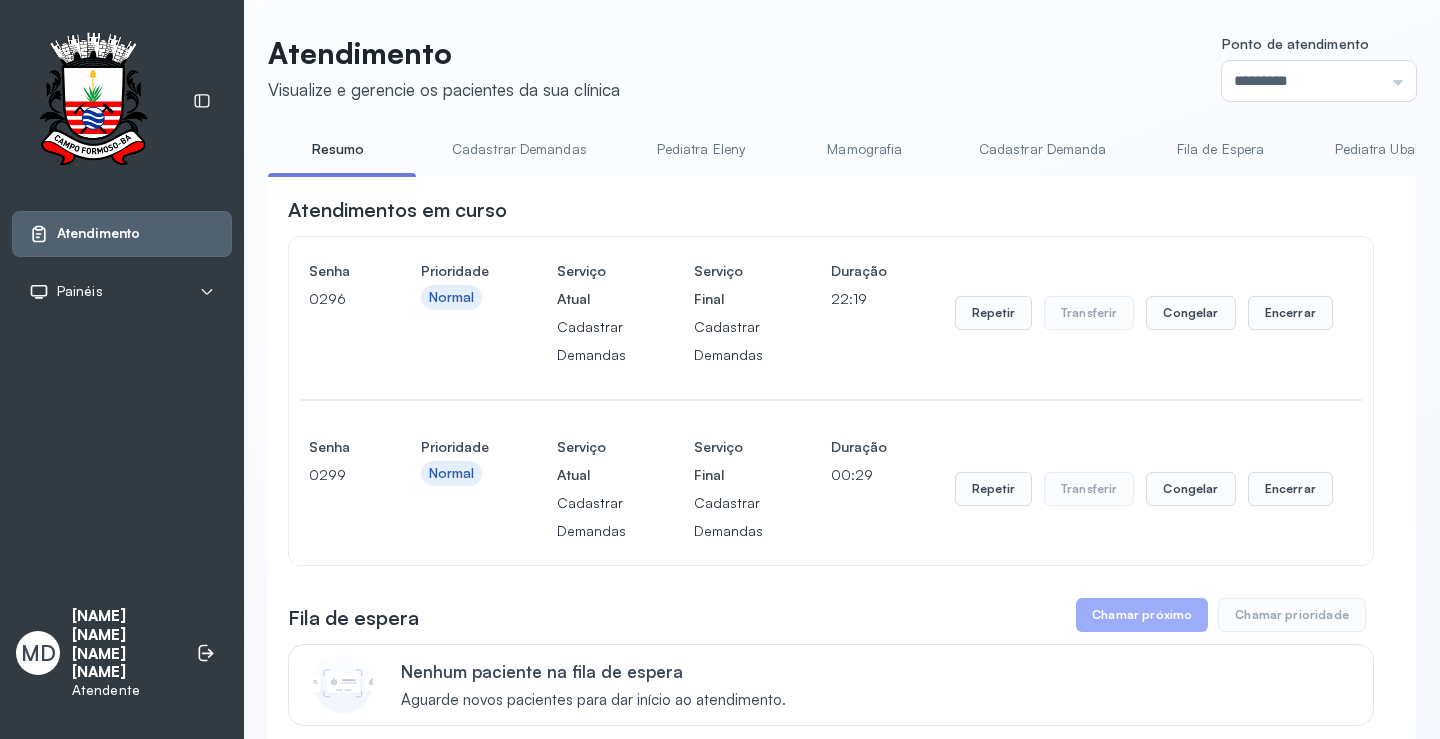 scroll, scrollTop: 200, scrollLeft: 0, axis: vertical 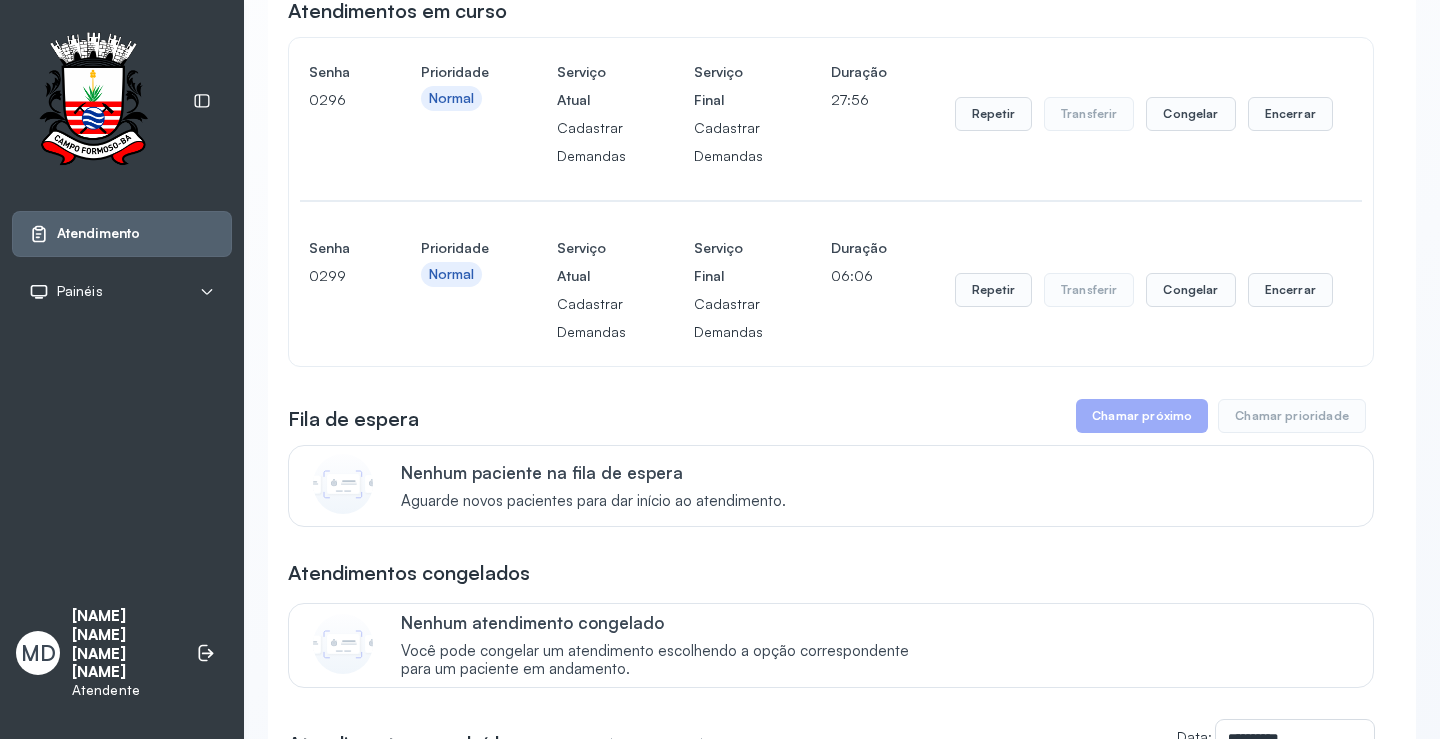 click on "Chamar próximo" at bounding box center [1142, 416] 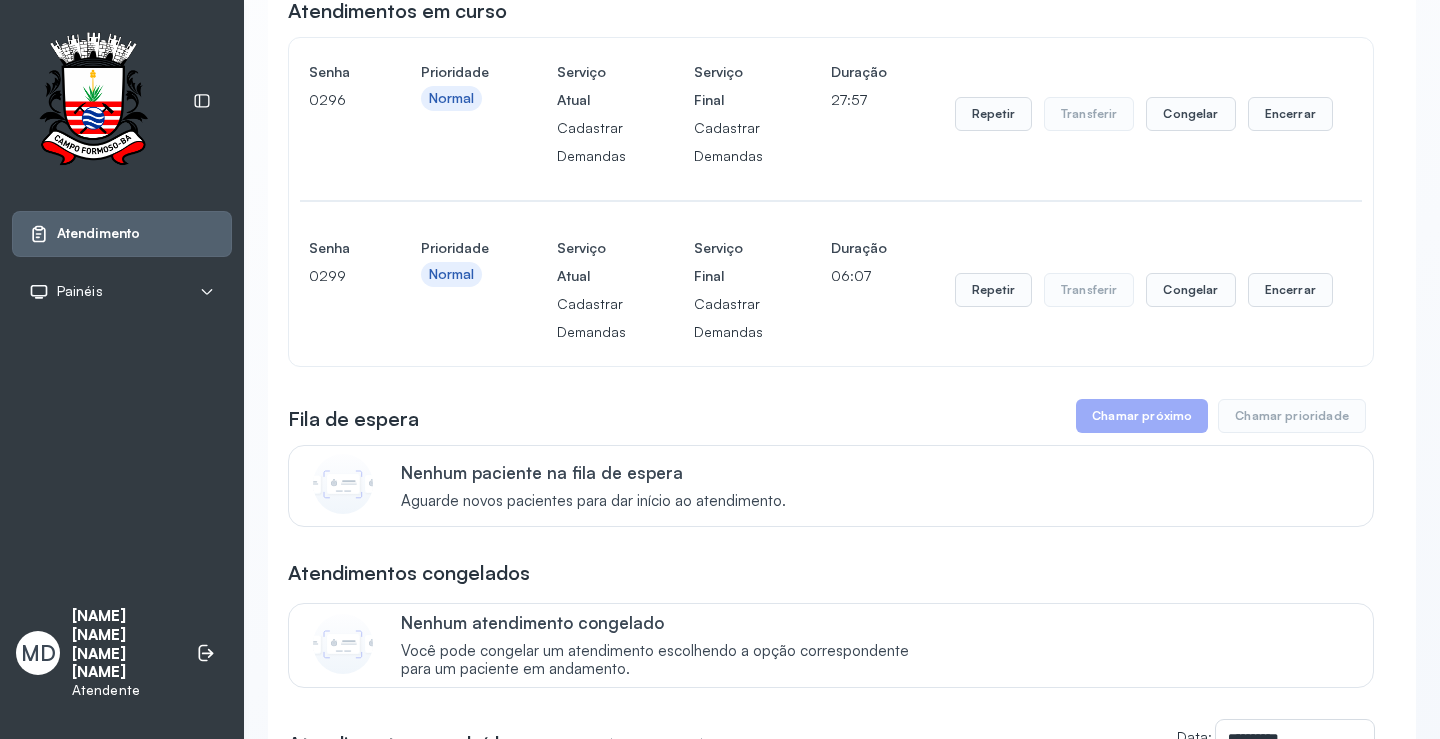 click on "Chamar próximo" at bounding box center (1142, 416) 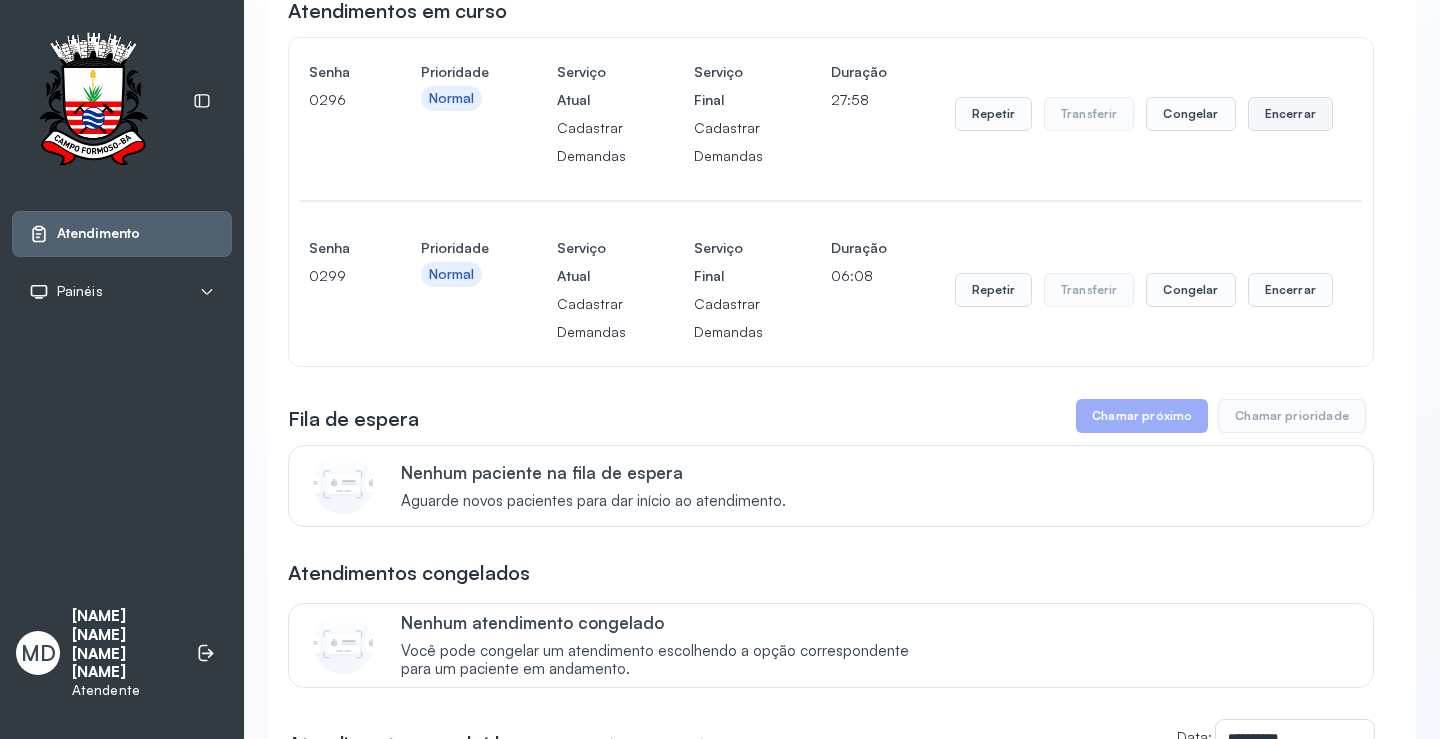 click on "Encerrar" at bounding box center [1290, 114] 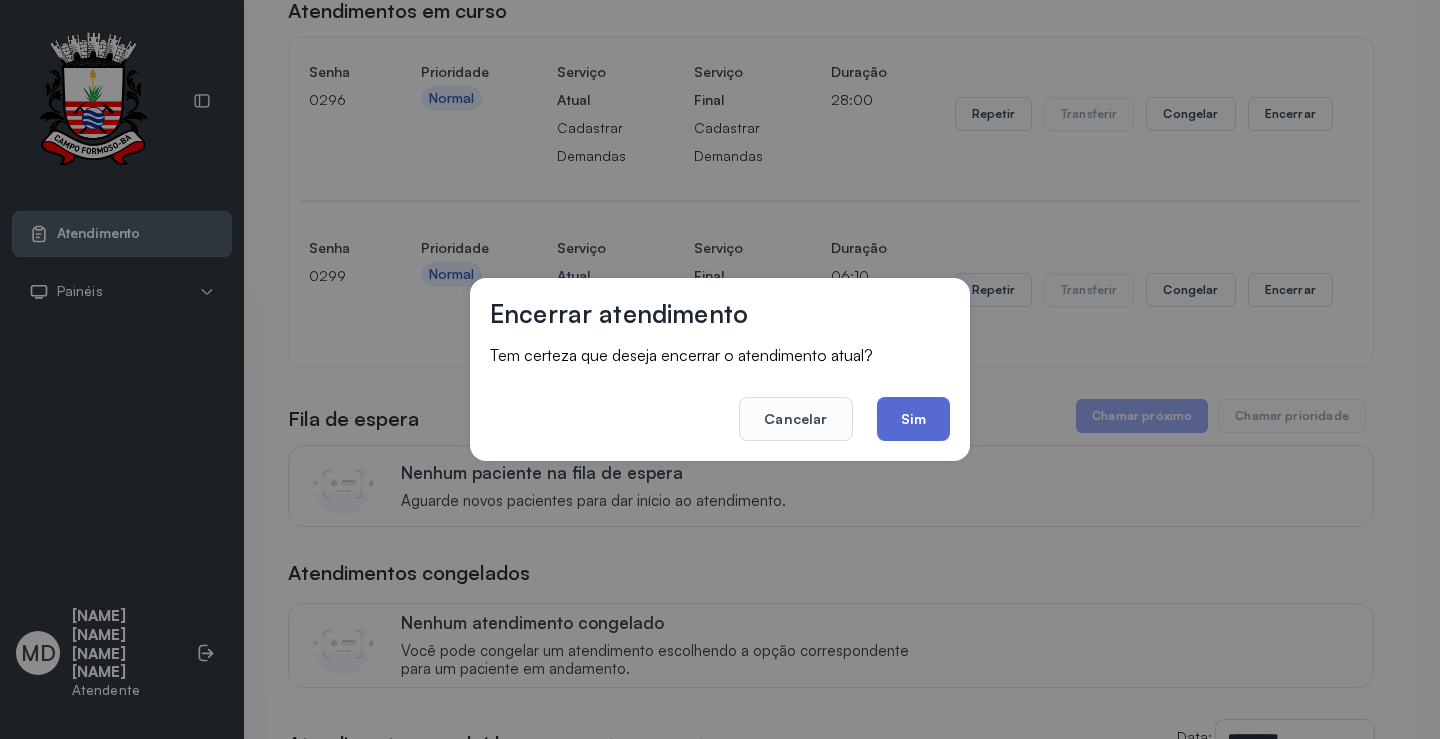 click on "Sim" 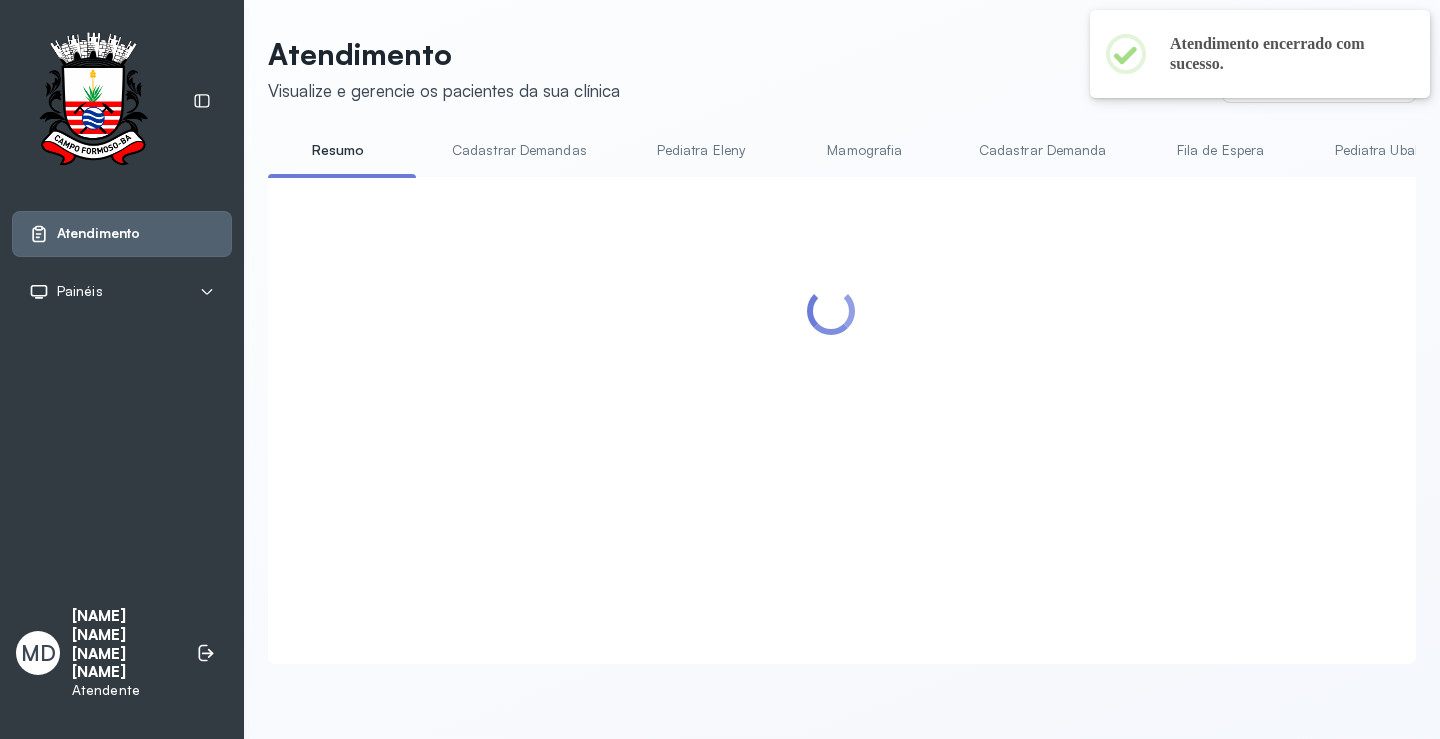 scroll, scrollTop: 200, scrollLeft: 0, axis: vertical 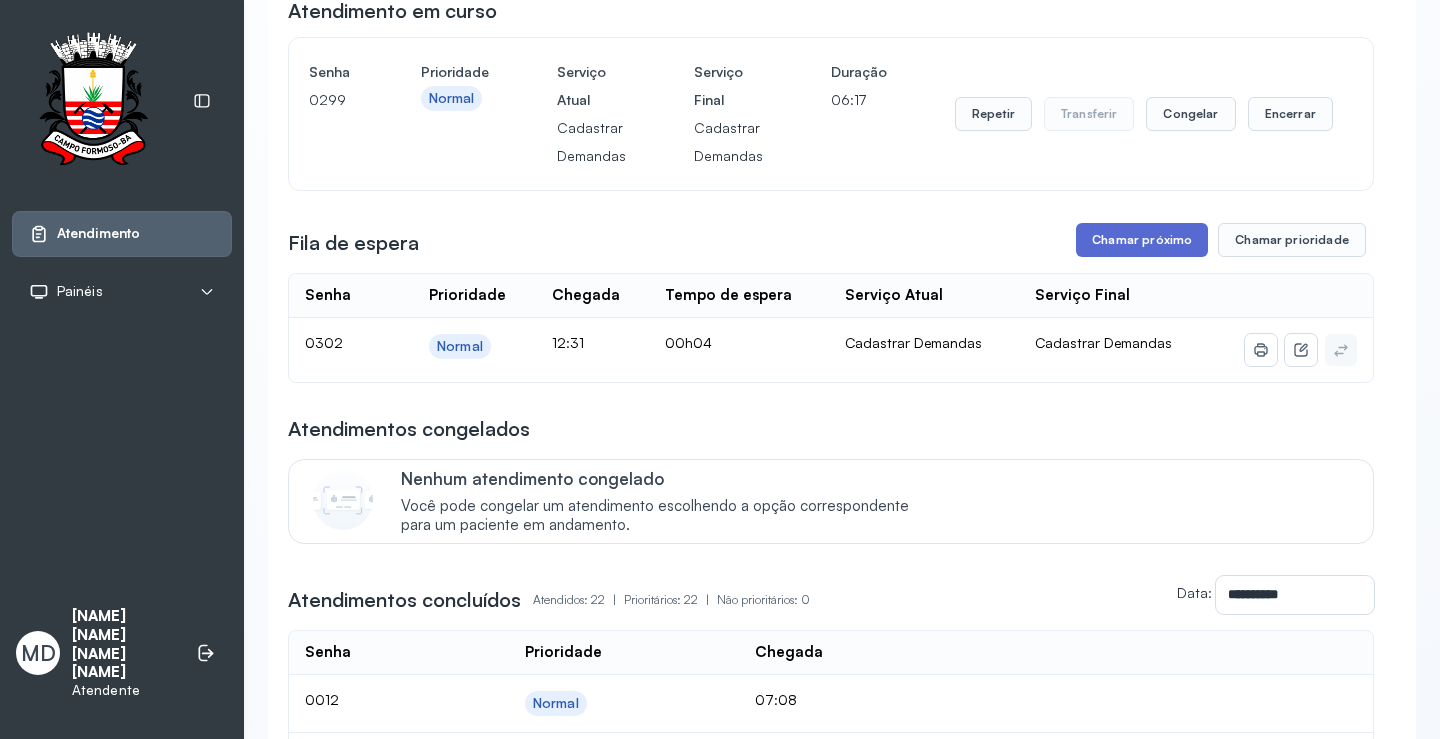 click on "Chamar próximo" at bounding box center [1142, 240] 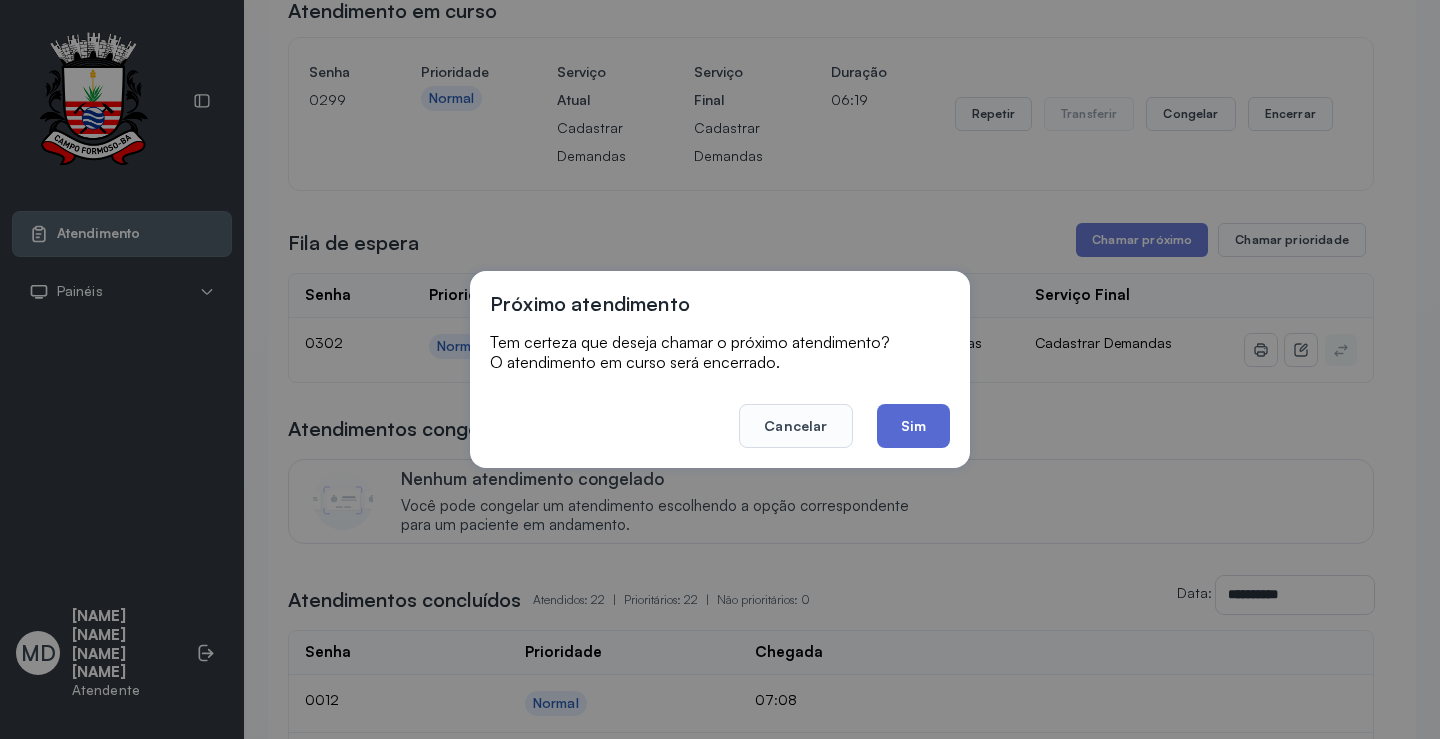 click on "Sim" 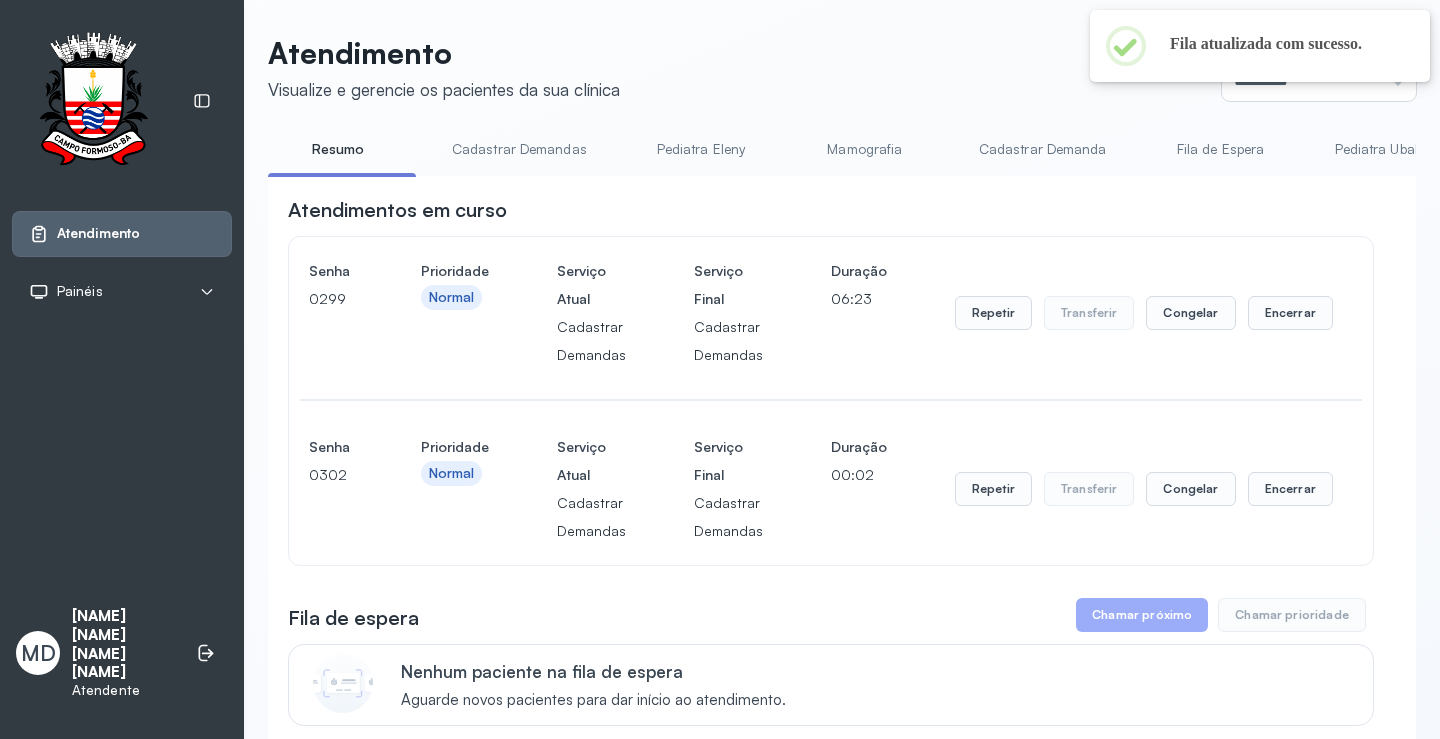 scroll, scrollTop: 200, scrollLeft: 0, axis: vertical 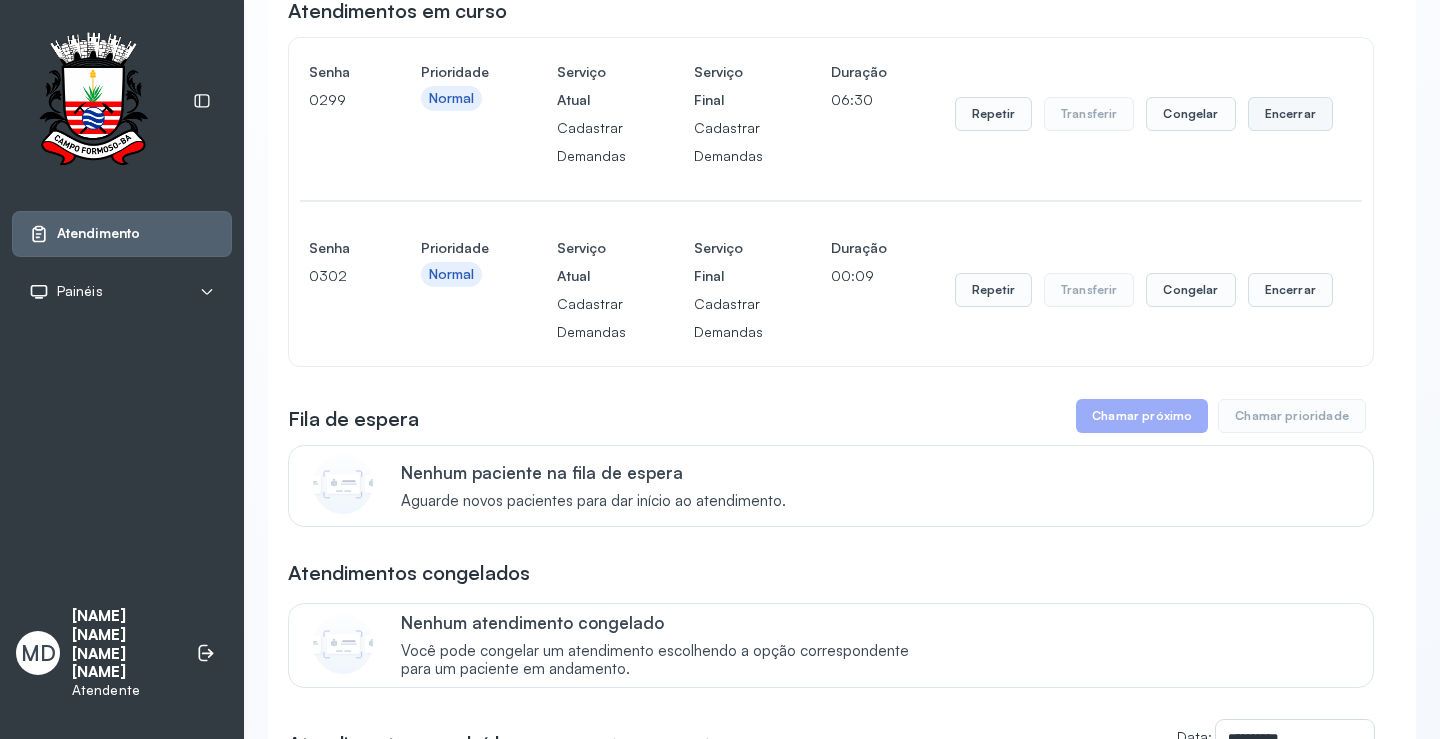 click on "Encerrar" at bounding box center (1290, 114) 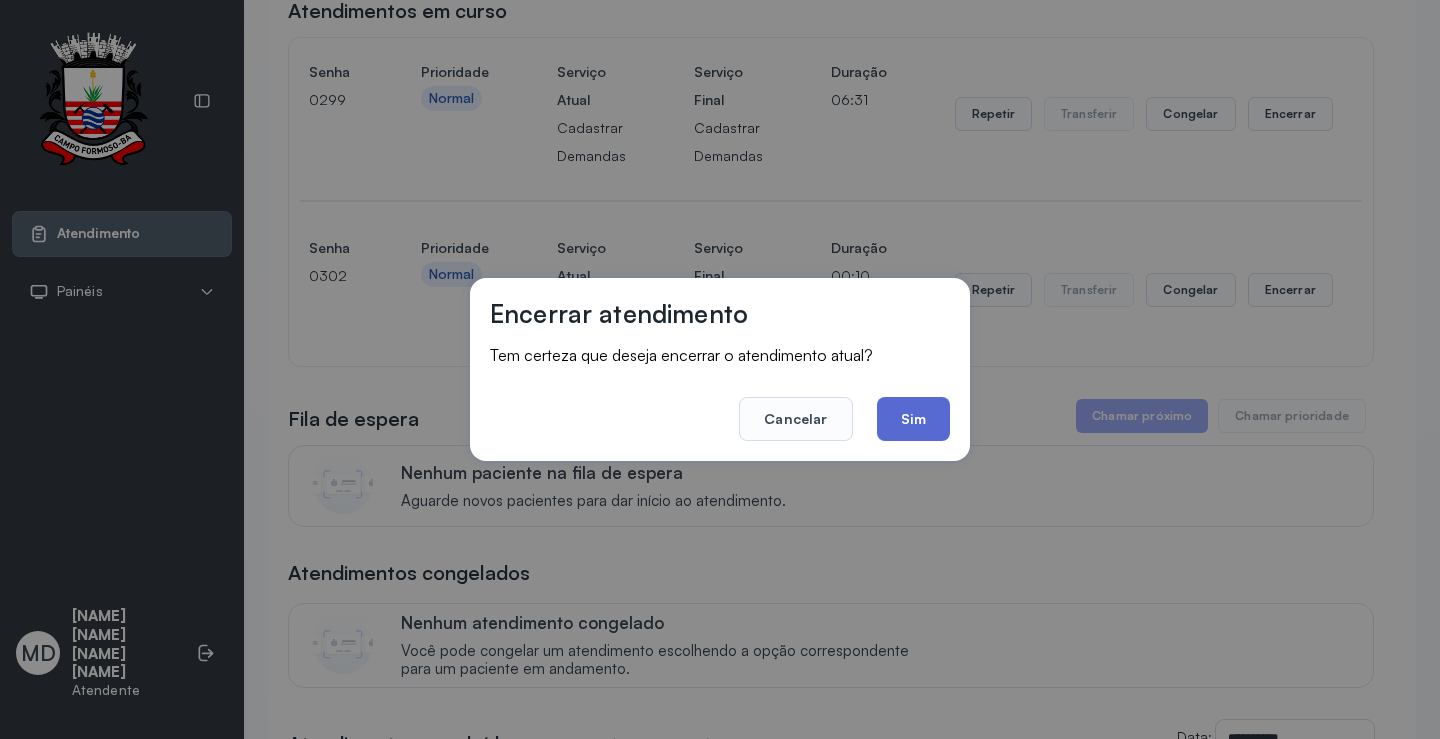 click on "Sim" 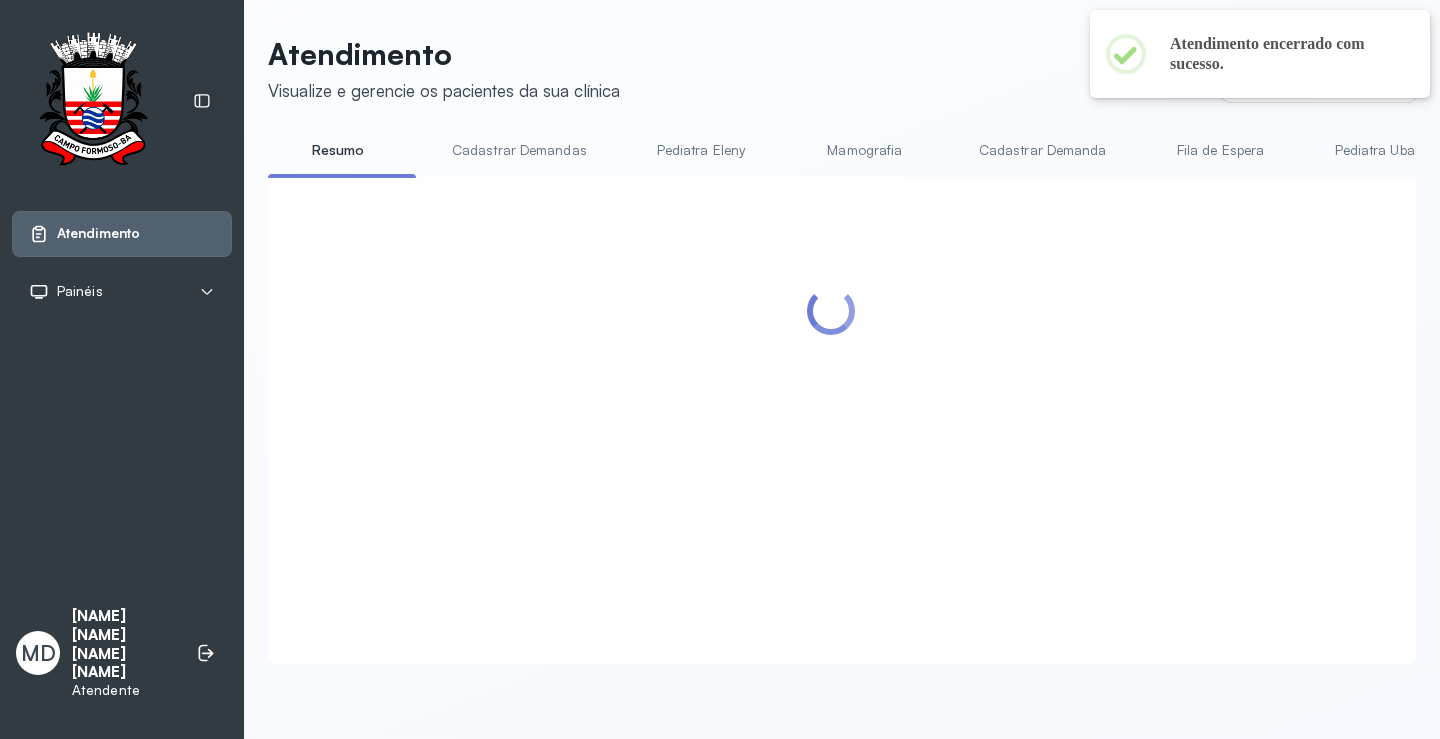 scroll, scrollTop: 200, scrollLeft: 0, axis: vertical 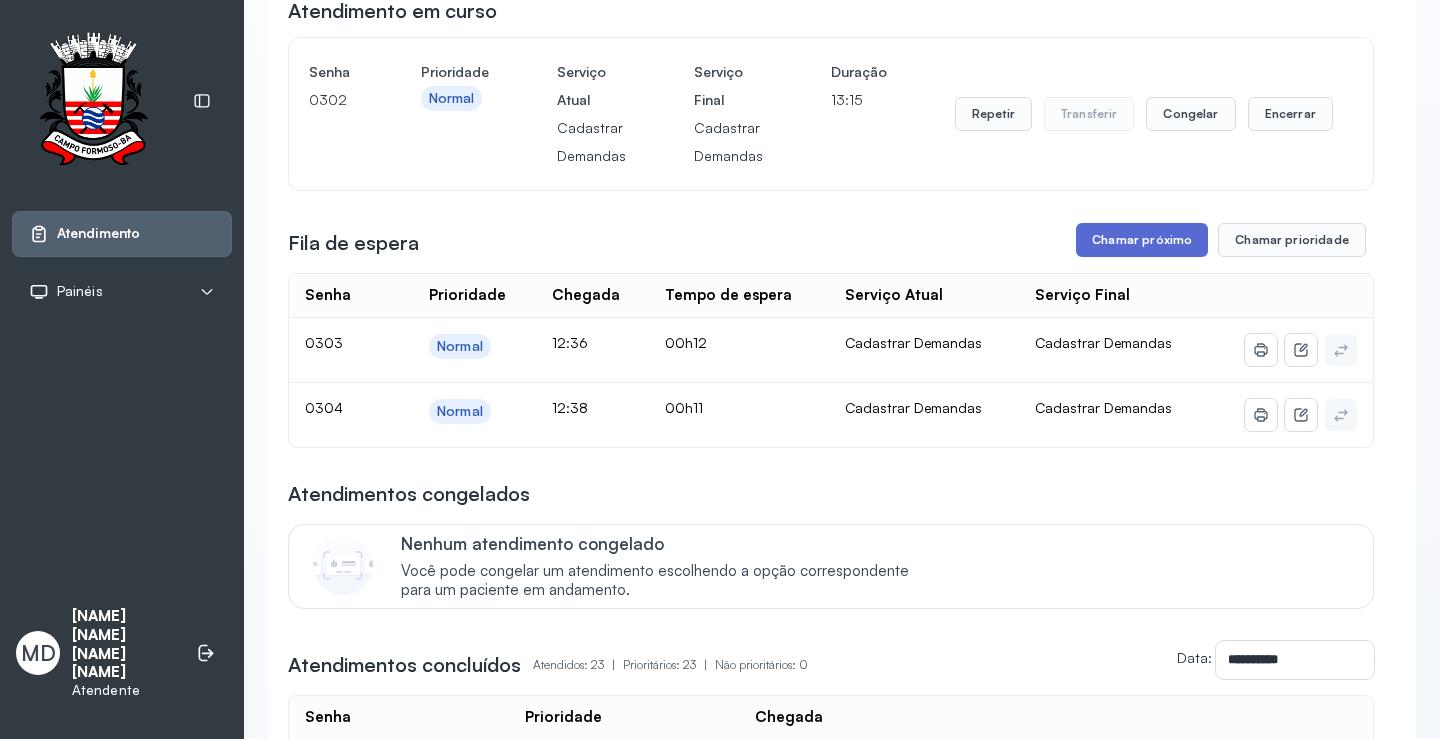 click on "Chamar próximo" at bounding box center [1142, 240] 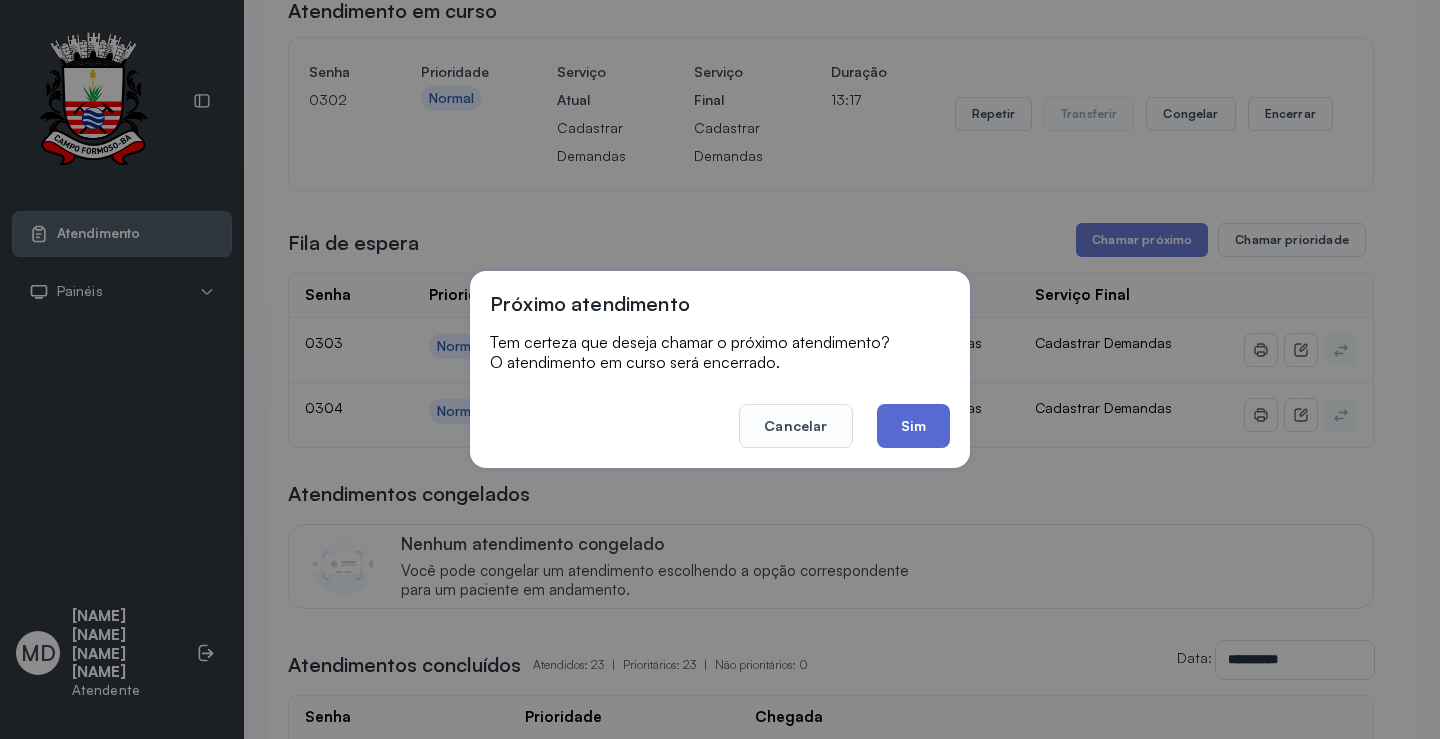 click on "Sim" 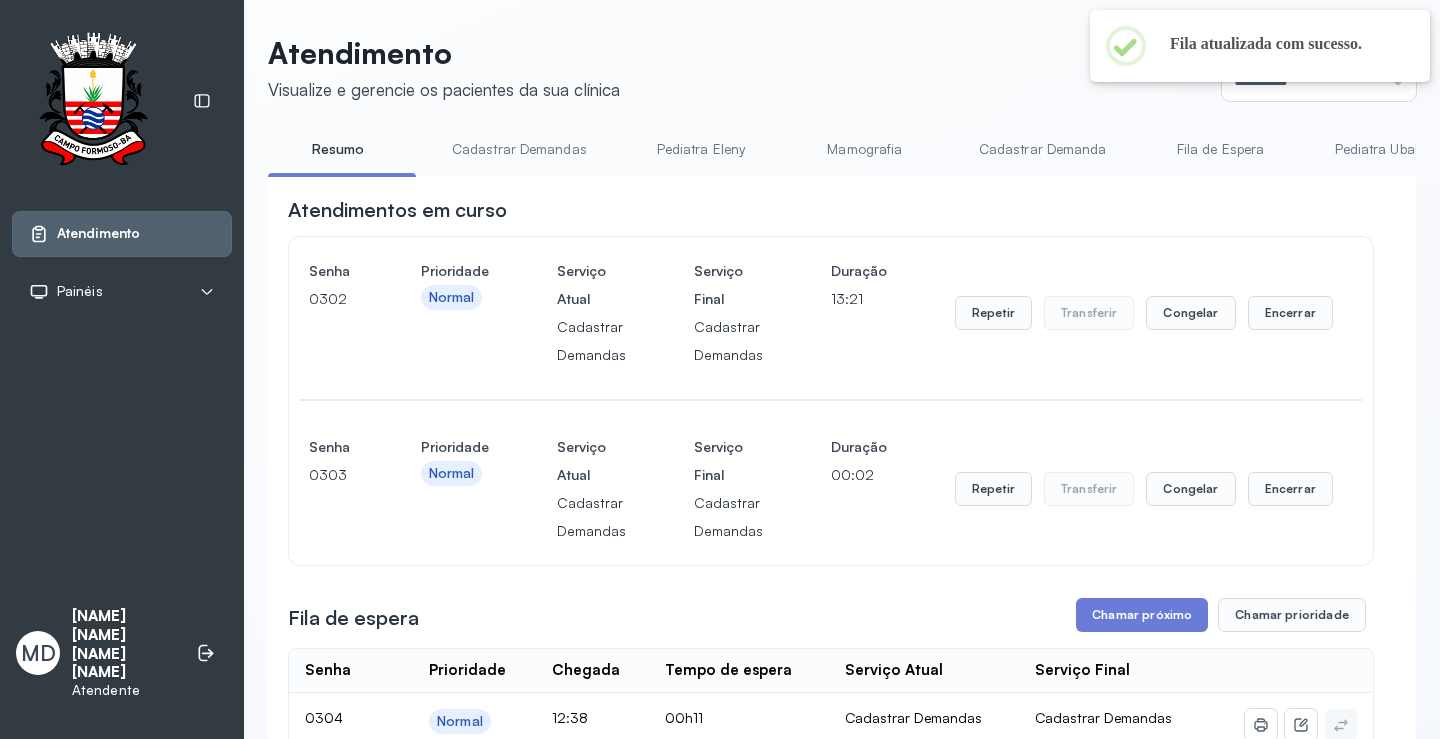 scroll, scrollTop: 200, scrollLeft: 0, axis: vertical 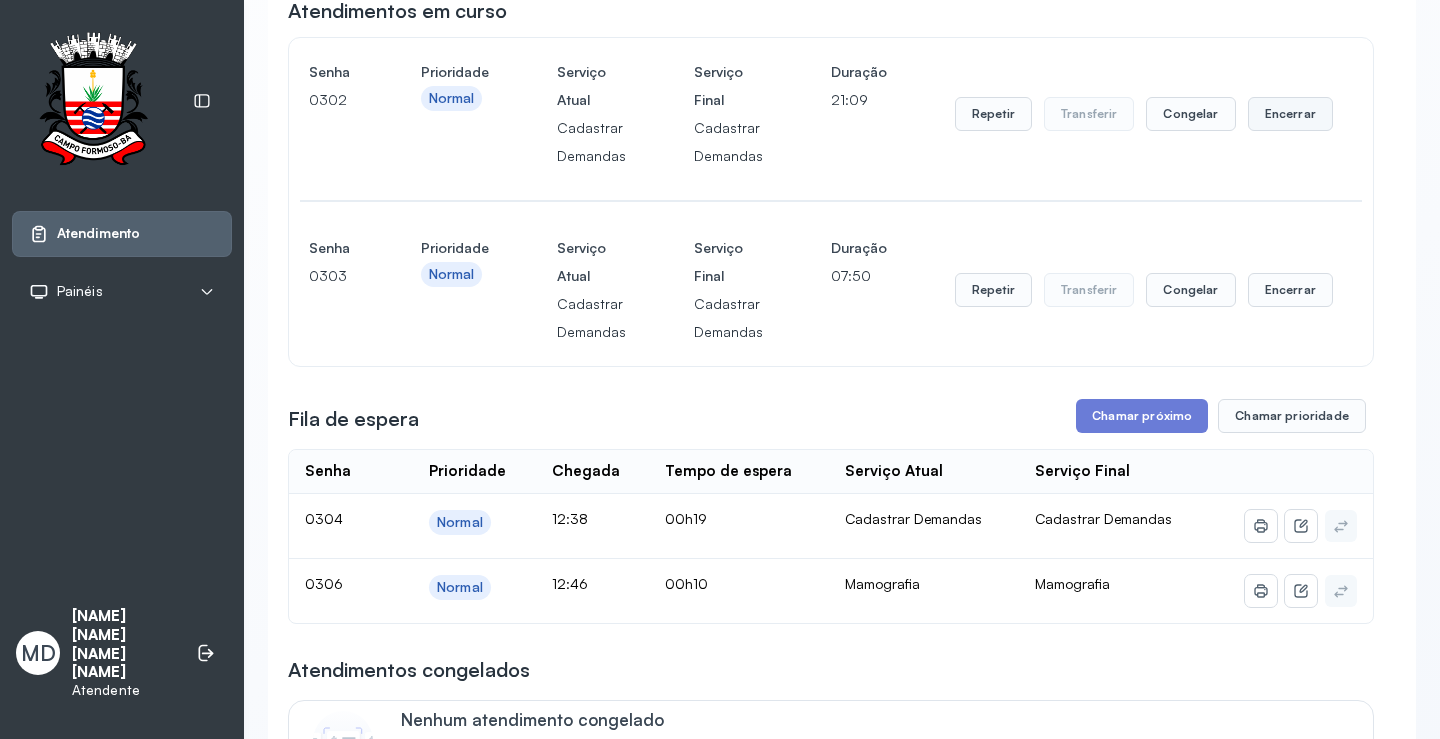 click on "Encerrar" at bounding box center [1290, 114] 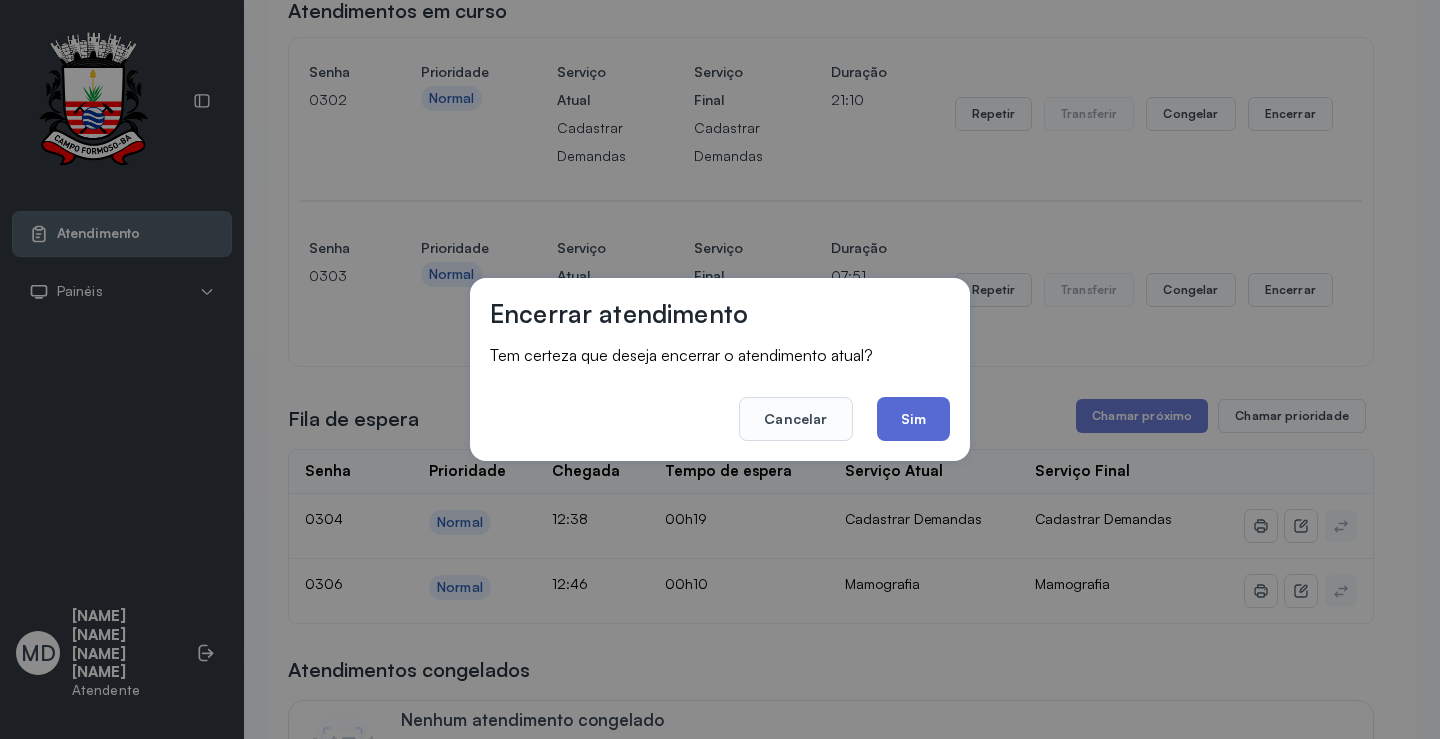 click on "Sim" 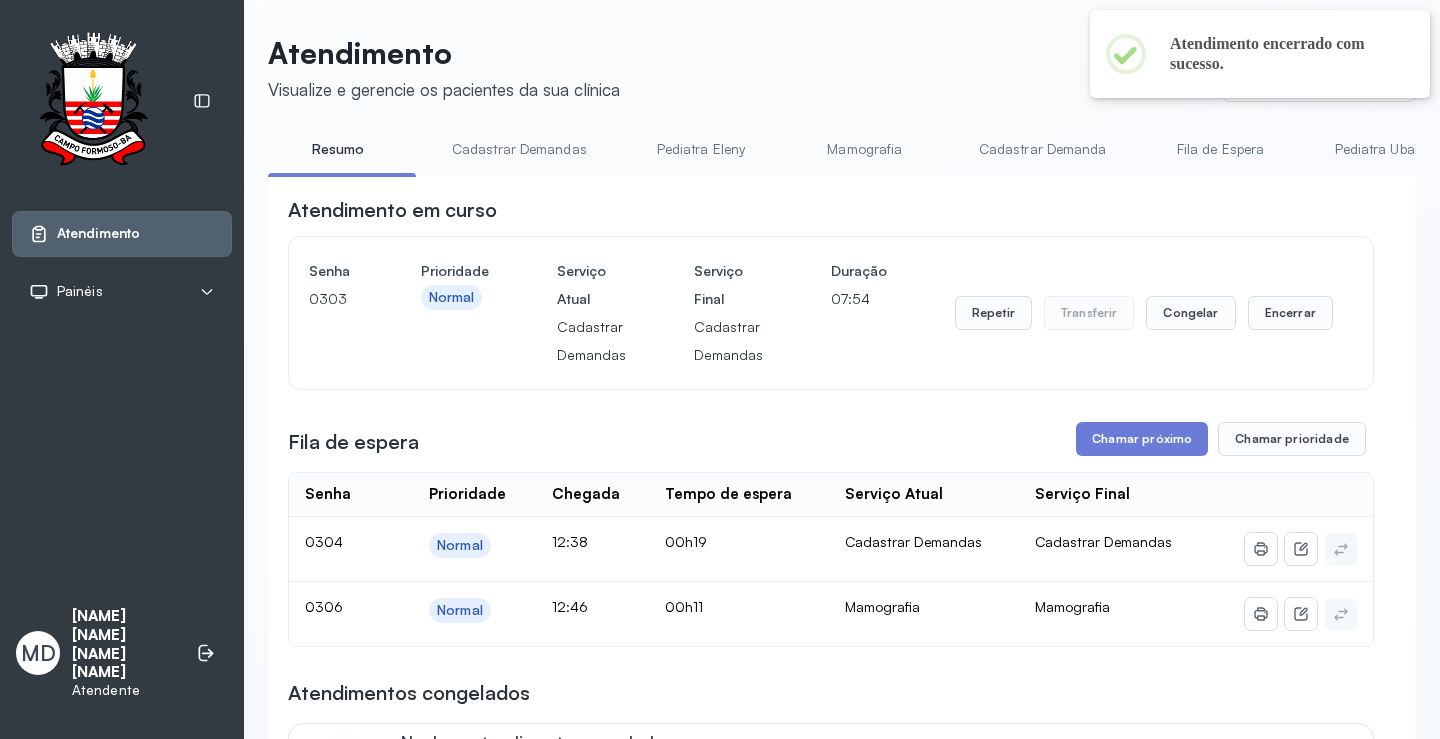 scroll, scrollTop: 200, scrollLeft: 0, axis: vertical 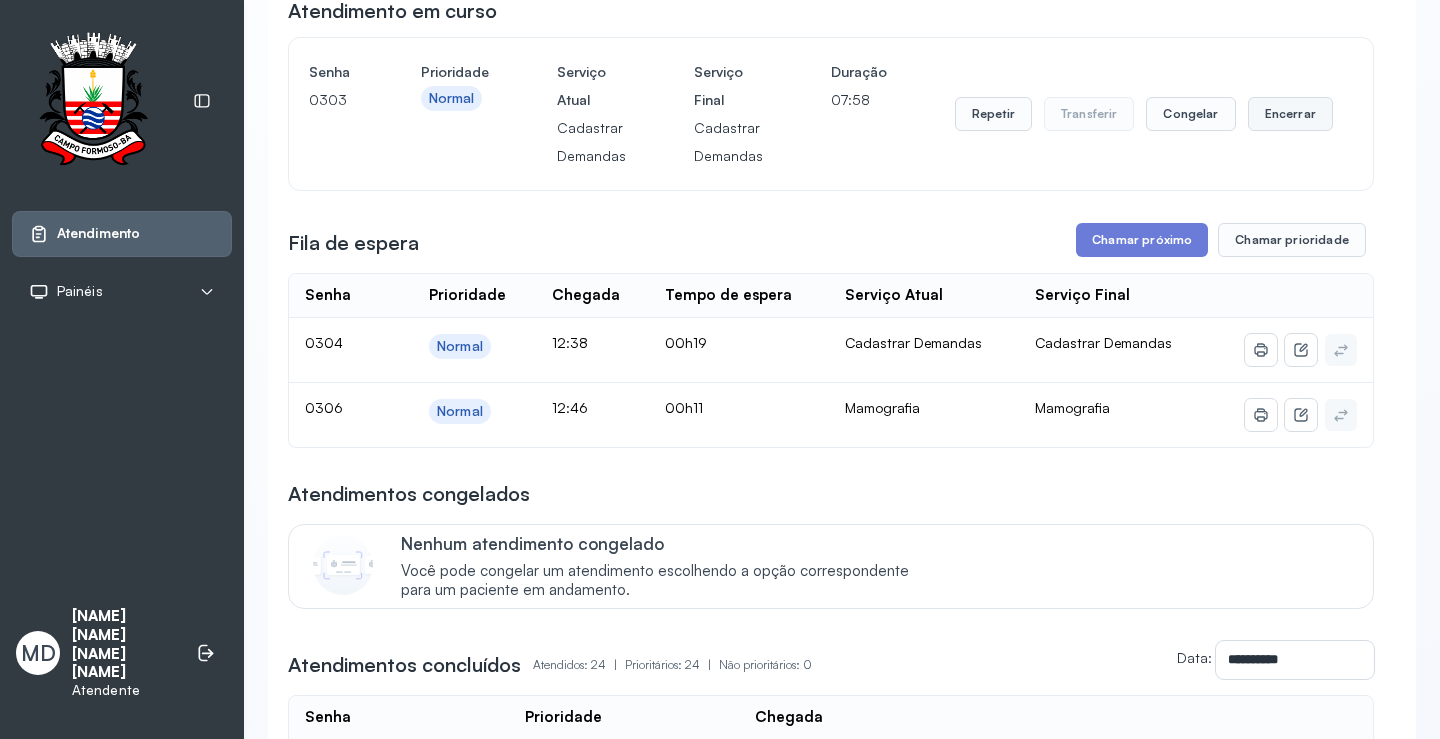 click on "Encerrar" at bounding box center [1290, 114] 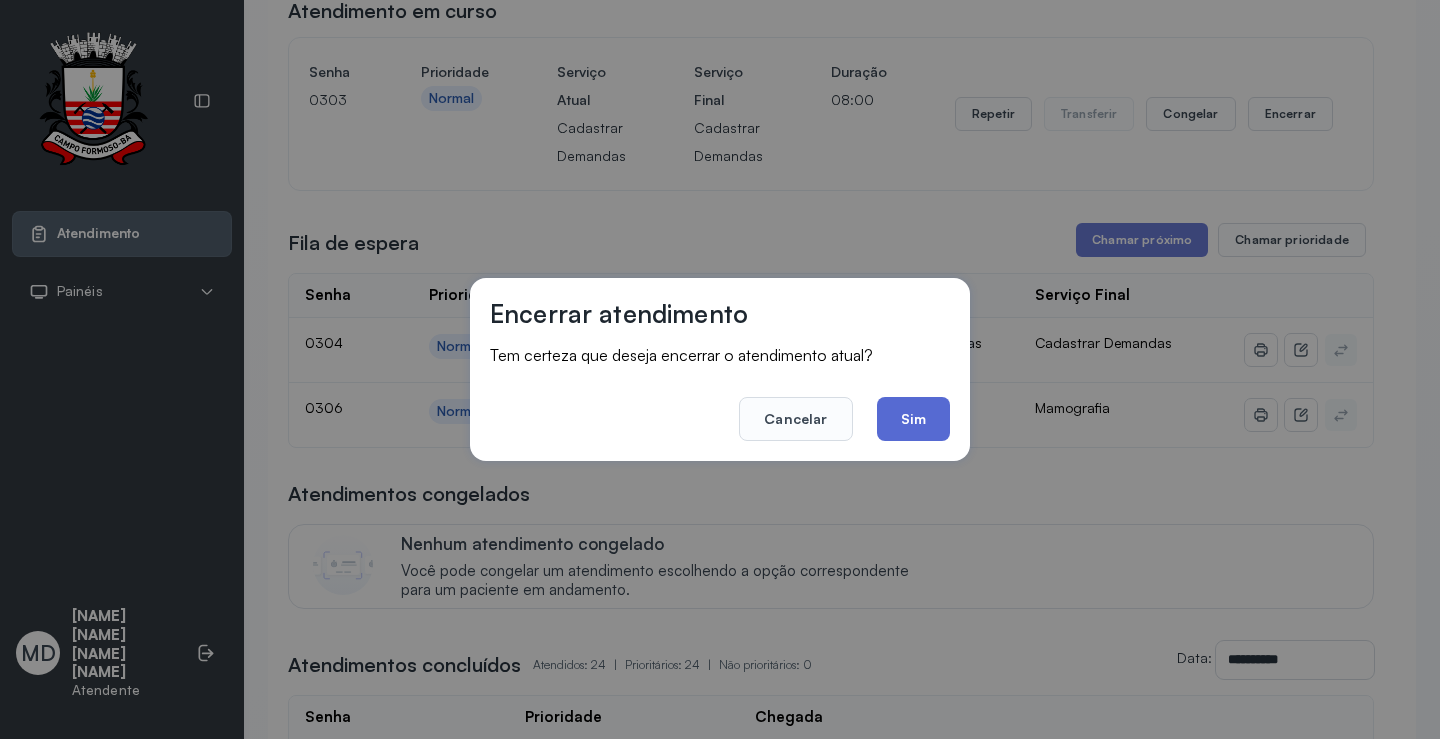click on "Sim" 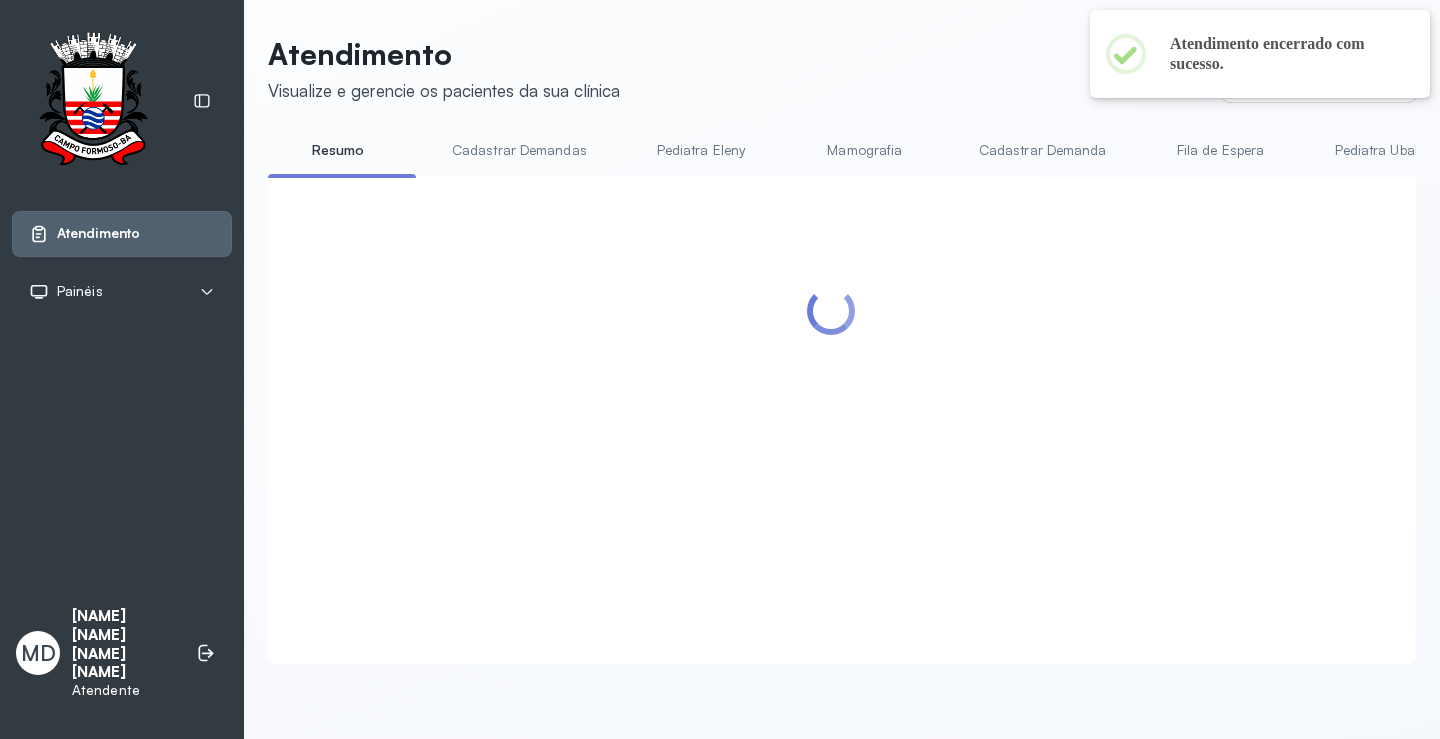 scroll, scrollTop: 200, scrollLeft: 0, axis: vertical 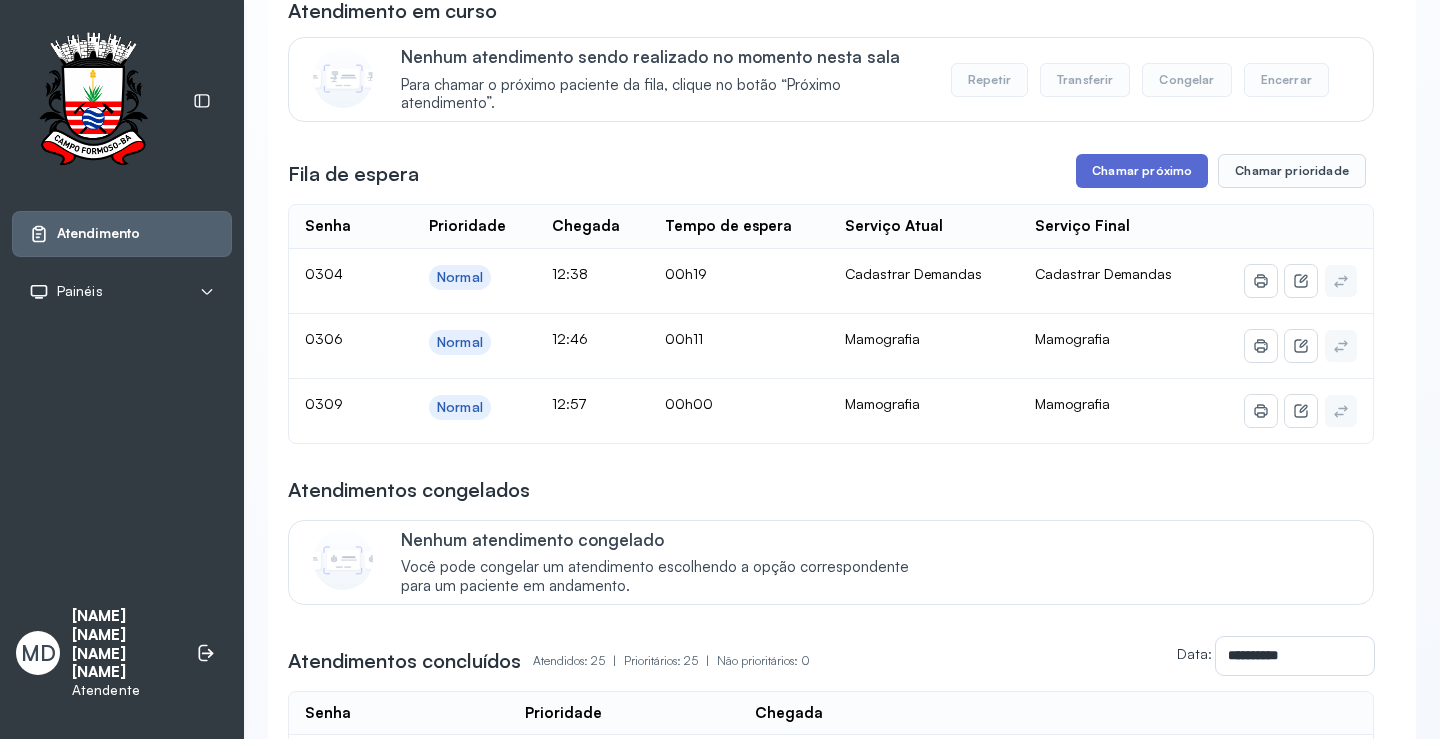 click on "Chamar próximo" at bounding box center [1142, 171] 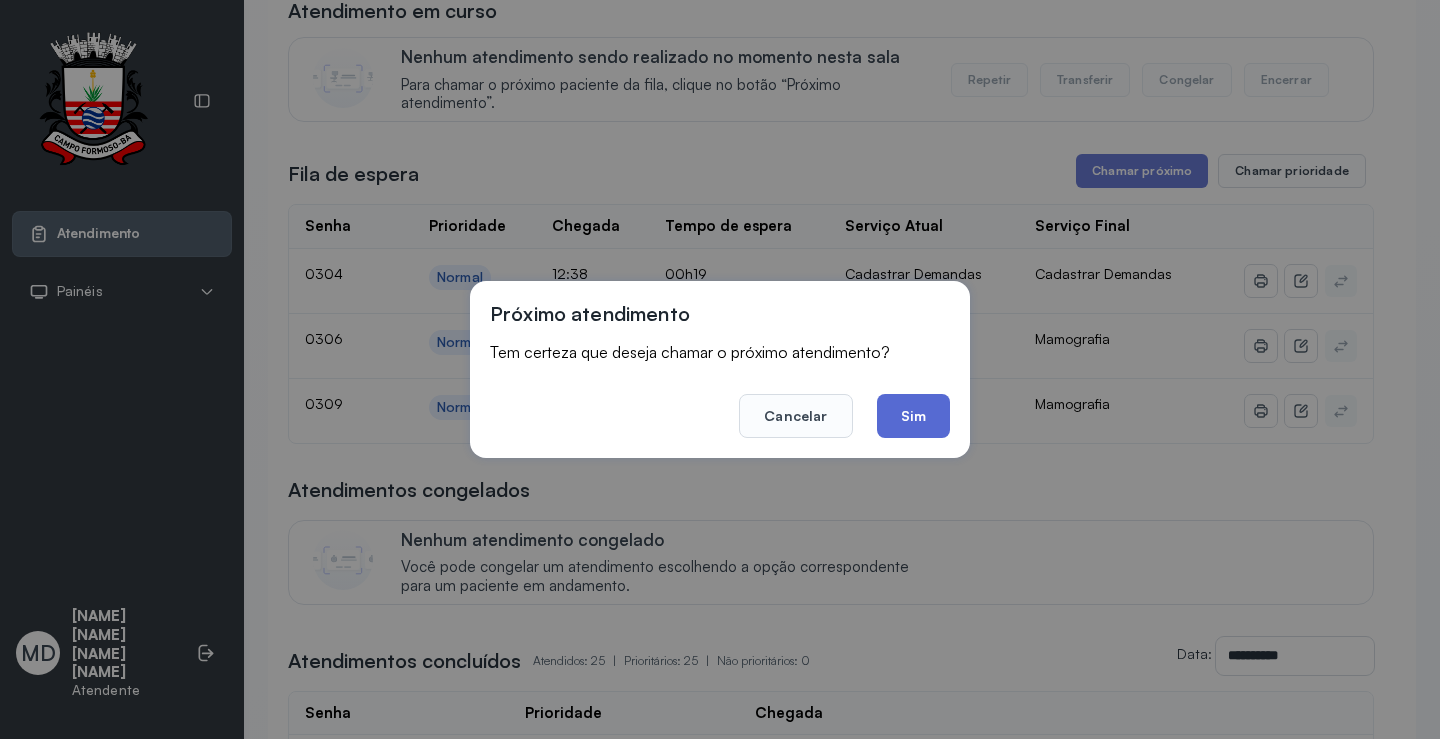 click on "Sim" 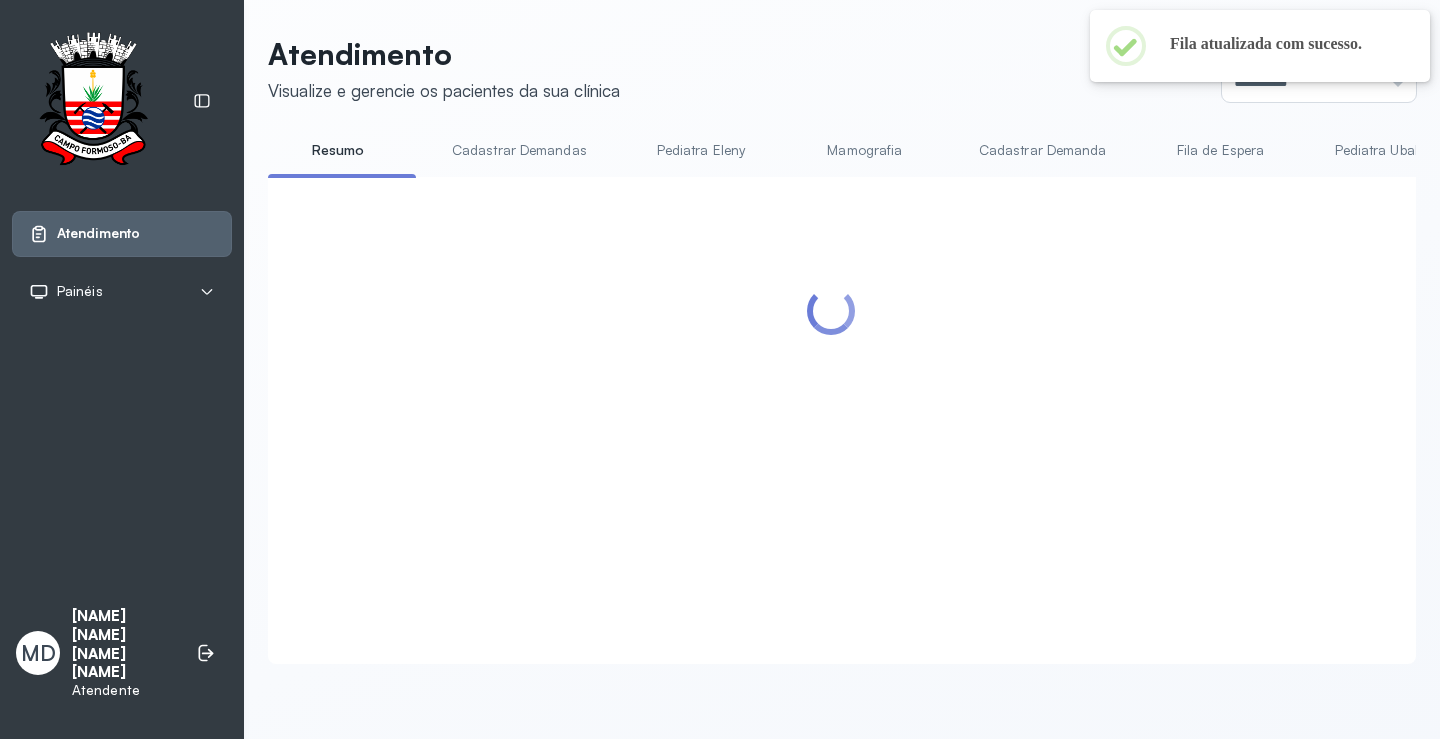 scroll, scrollTop: 200, scrollLeft: 0, axis: vertical 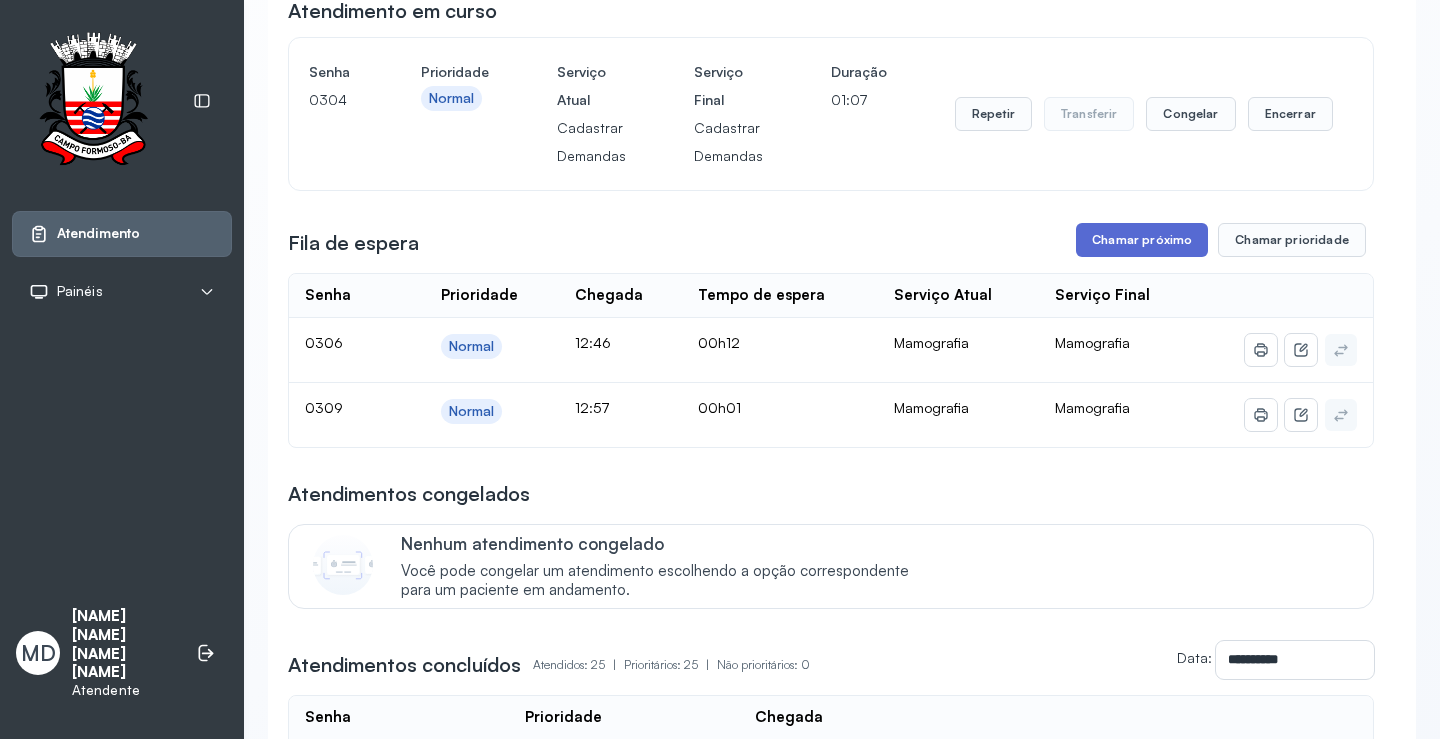 click on "Chamar próximo" at bounding box center [1142, 240] 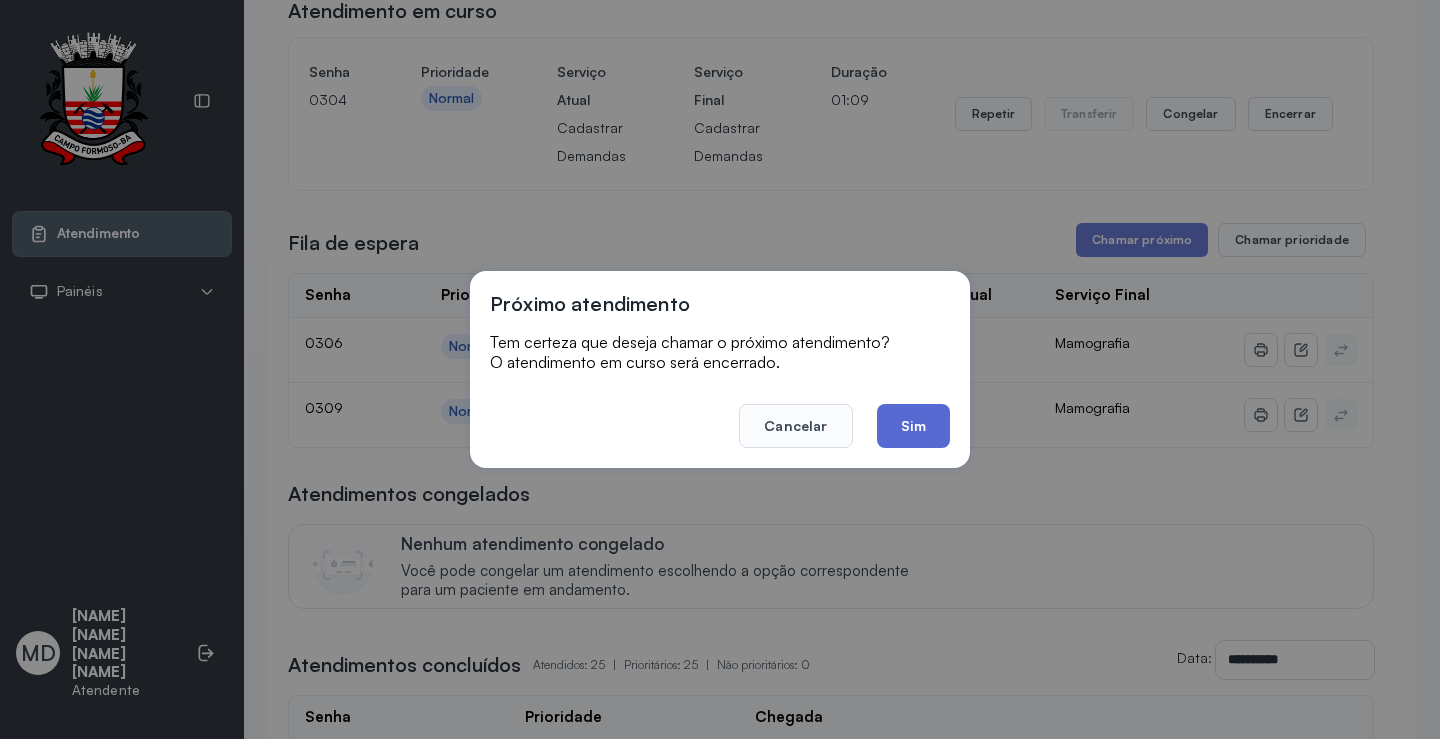 click on "Sim" 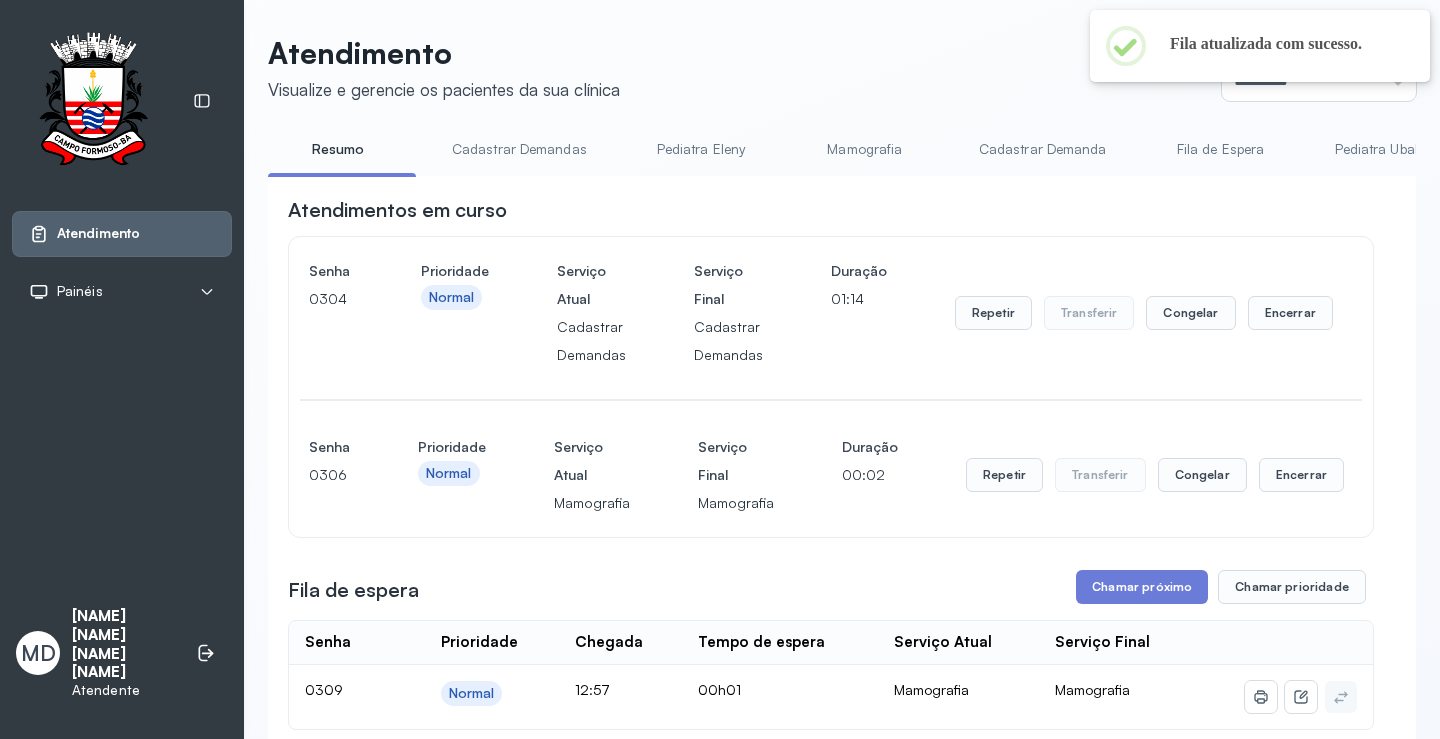 scroll, scrollTop: 200, scrollLeft: 0, axis: vertical 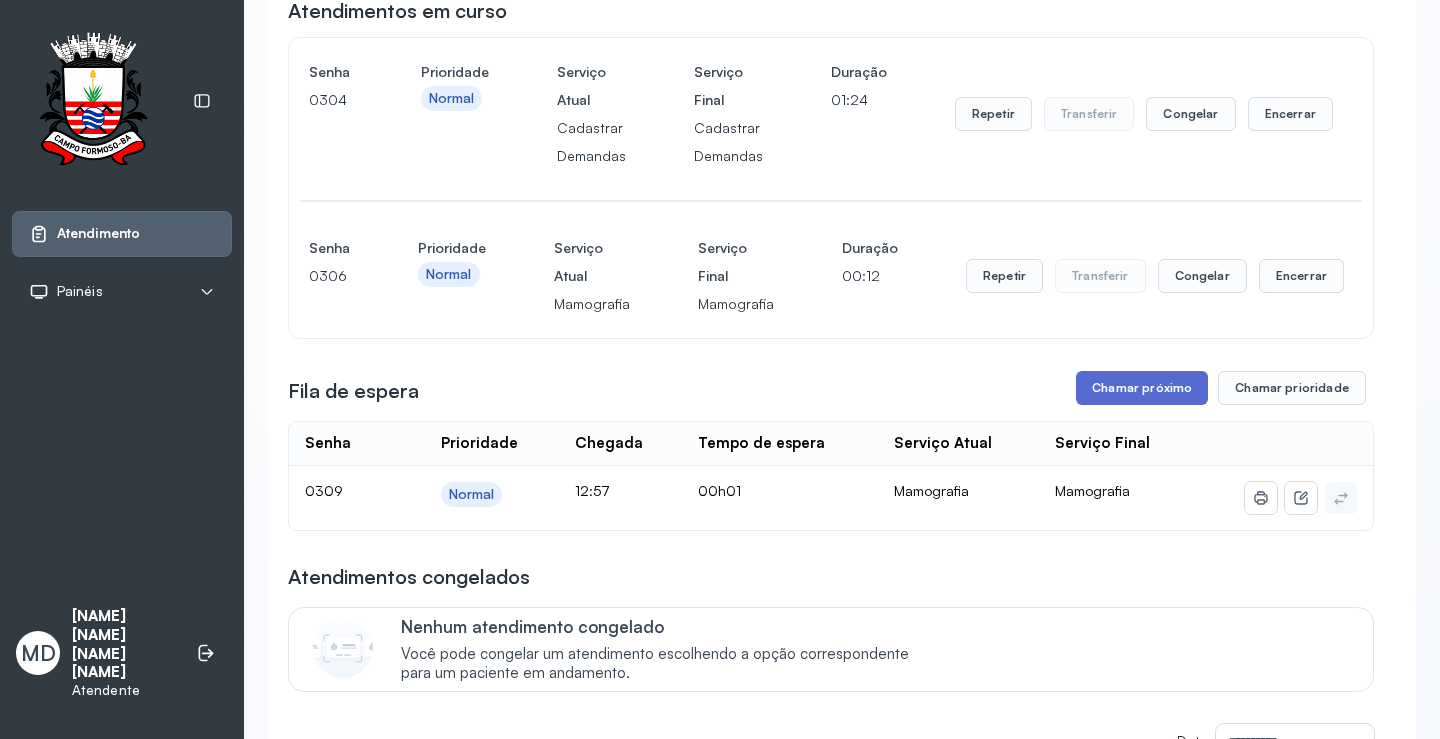 click on "Chamar próximo" at bounding box center (1142, 388) 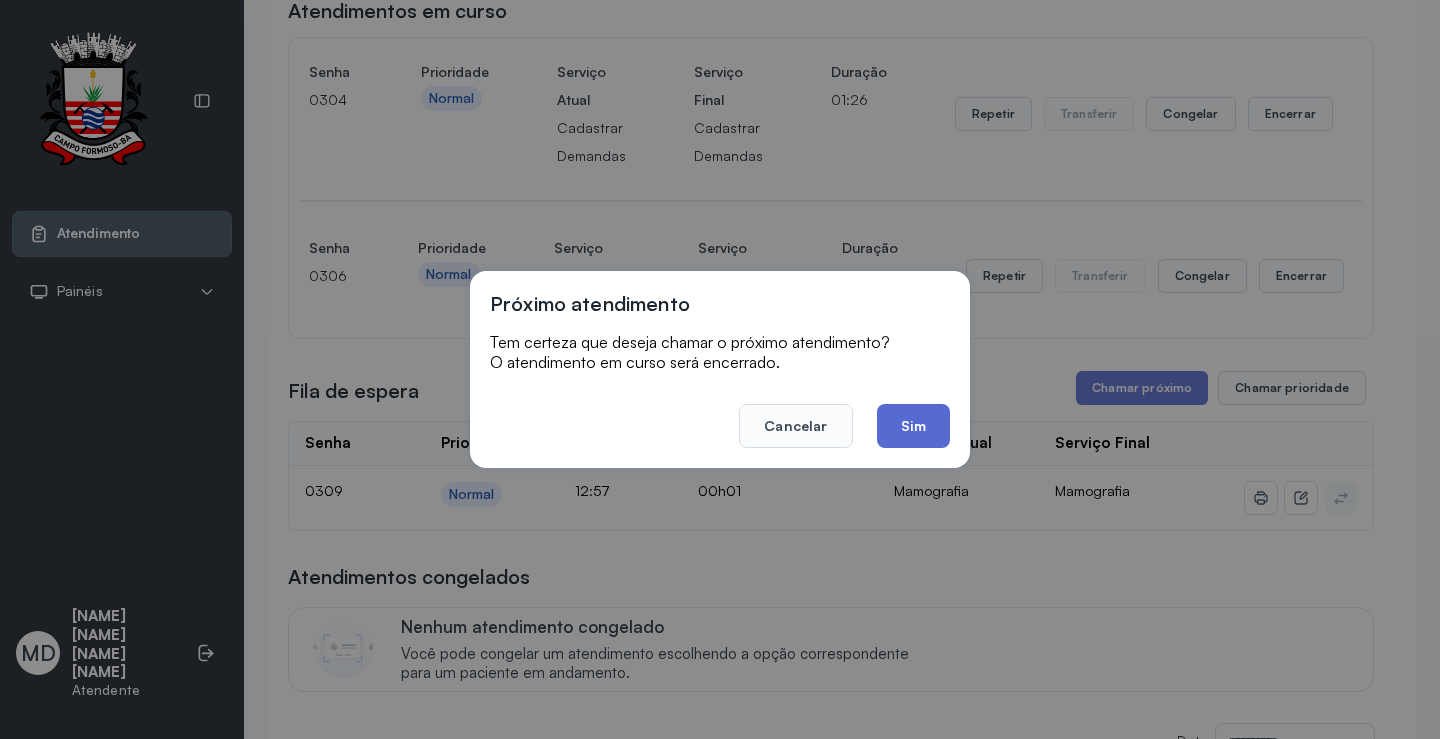 click on "Sim" 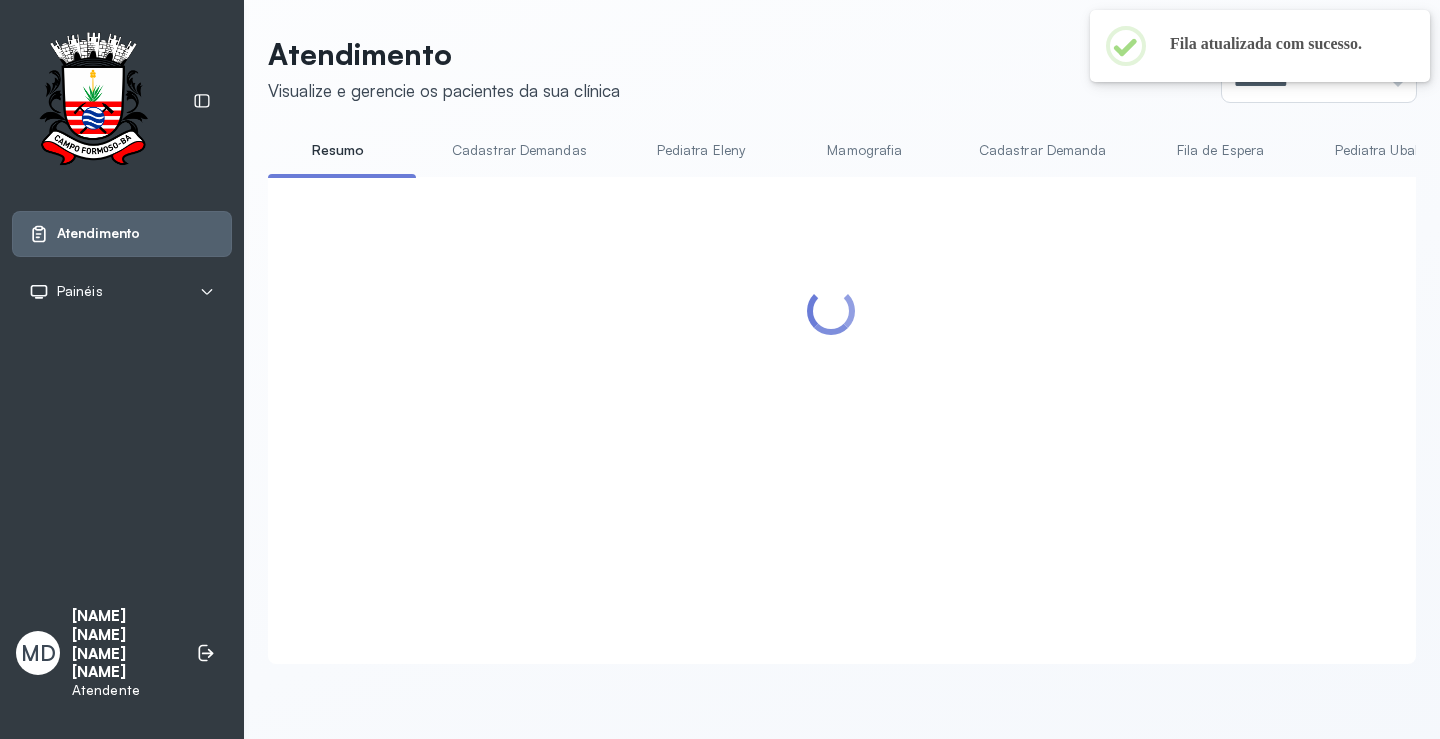 scroll, scrollTop: 200, scrollLeft: 0, axis: vertical 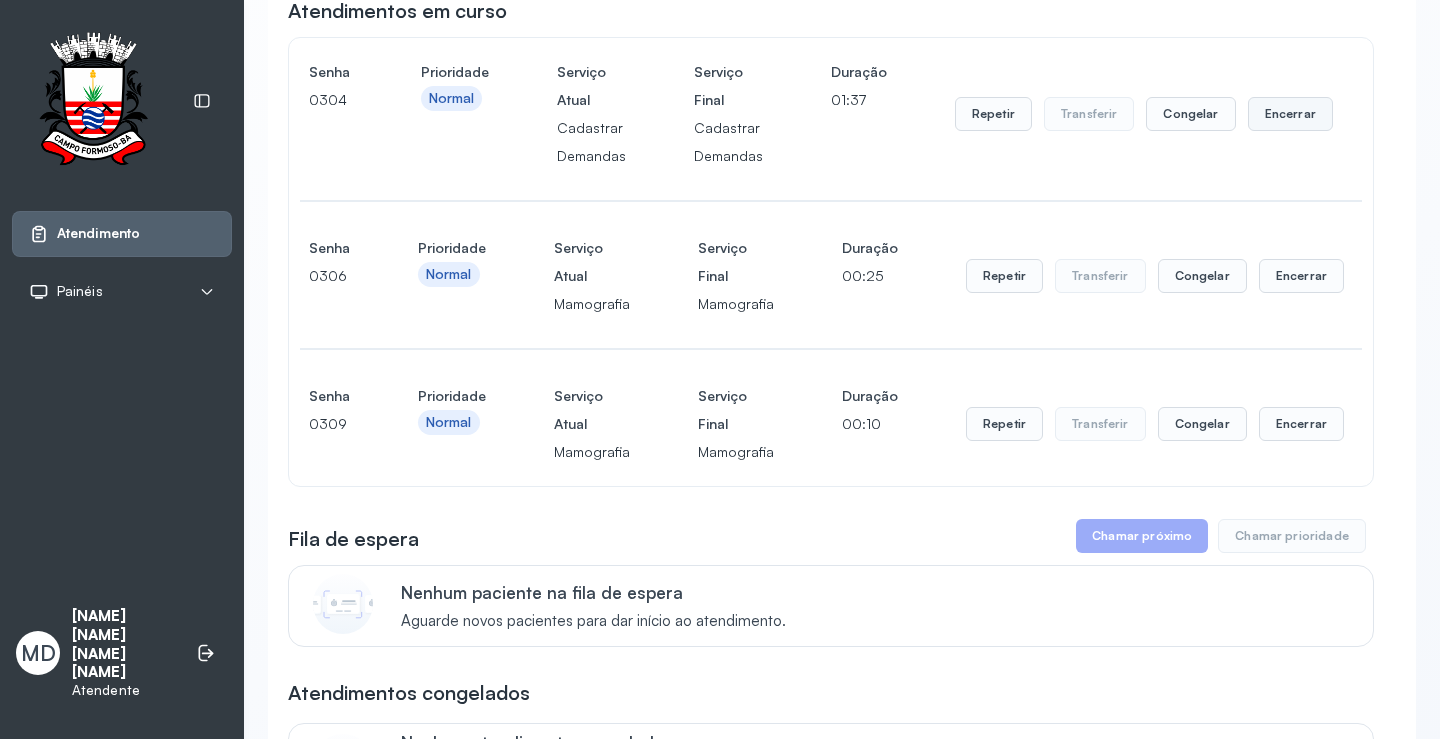 click on "Encerrar" at bounding box center [1290, 114] 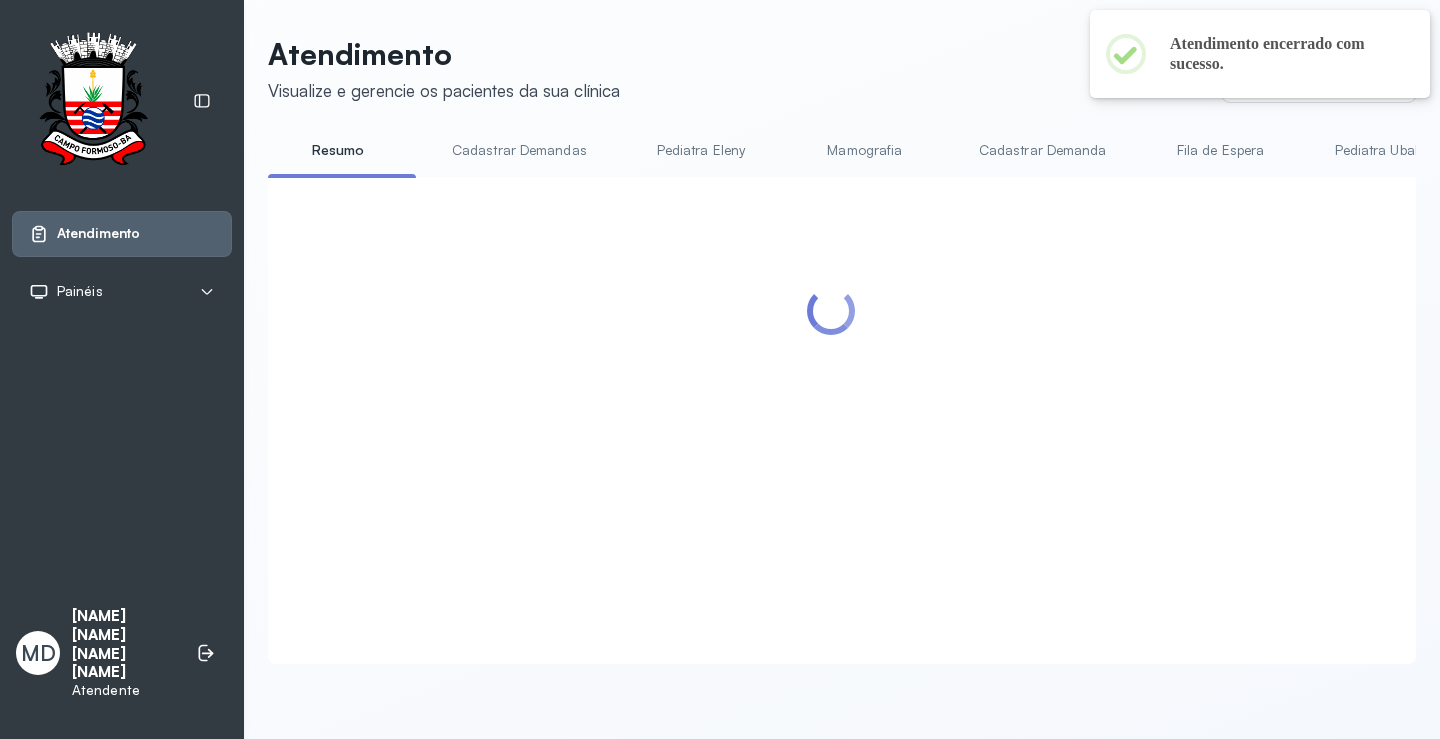 scroll, scrollTop: 200, scrollLeft: 0, axis: vertical 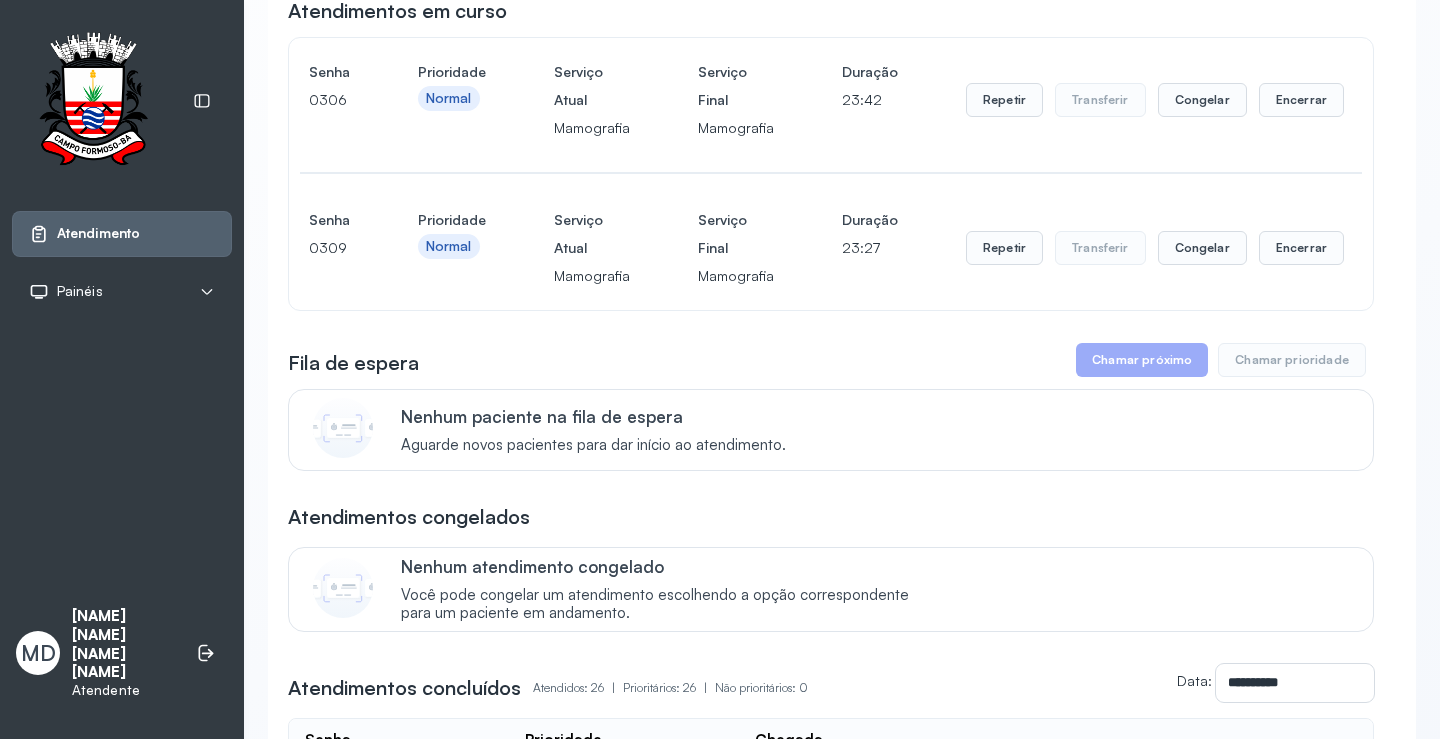 click on "Chamar próximo" at bounding box center (1142, 360) 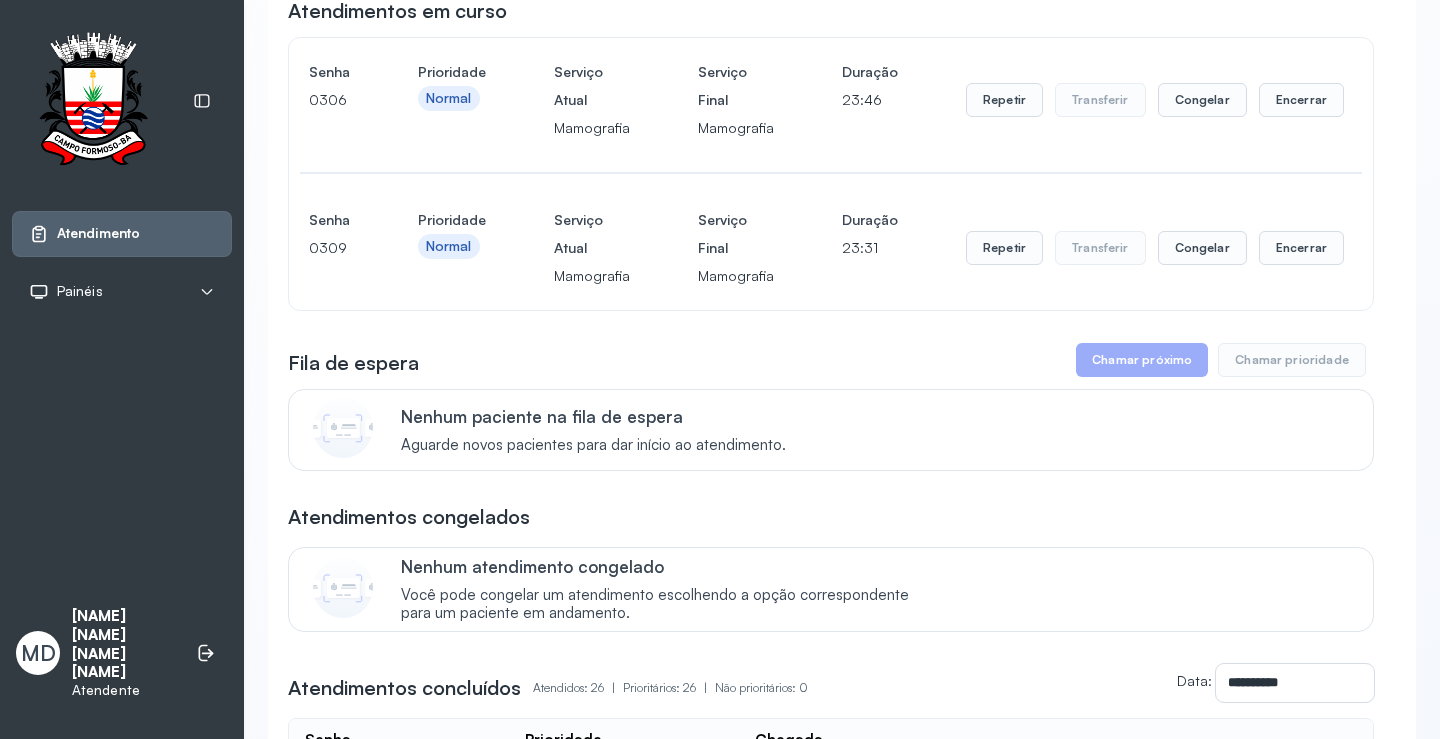 type 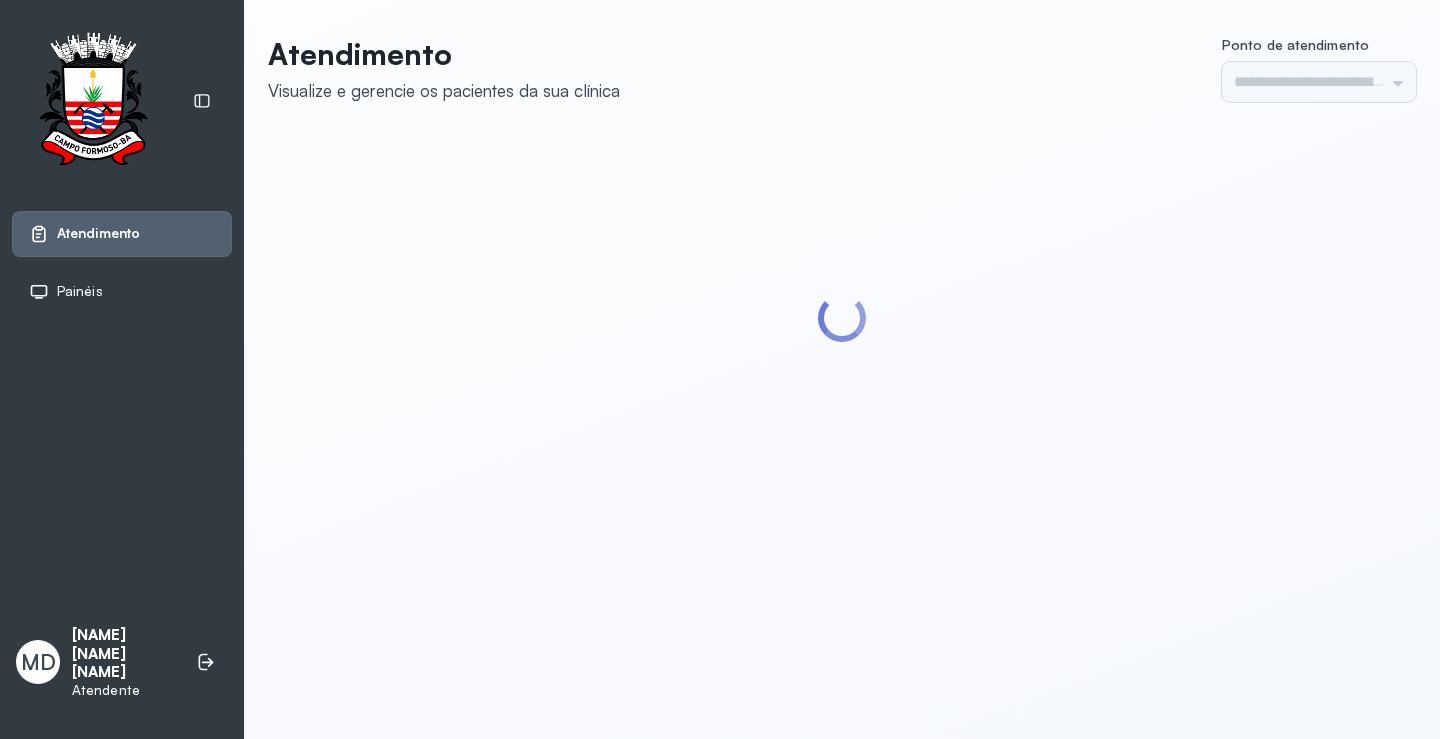 scroll, scrollTop: 0, scrollLeft: 0, axis: both 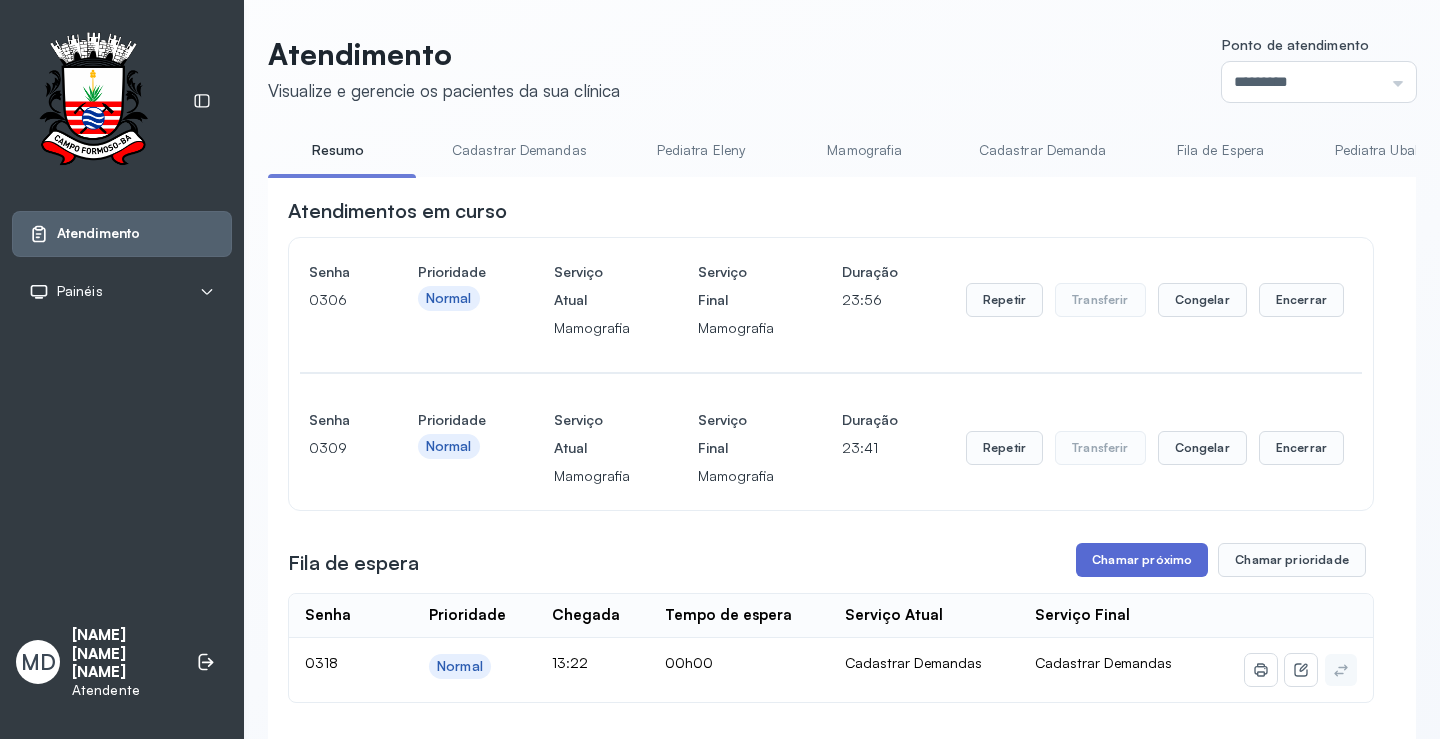 click on "Chamar próximo" at bounding box center [1142, 560] 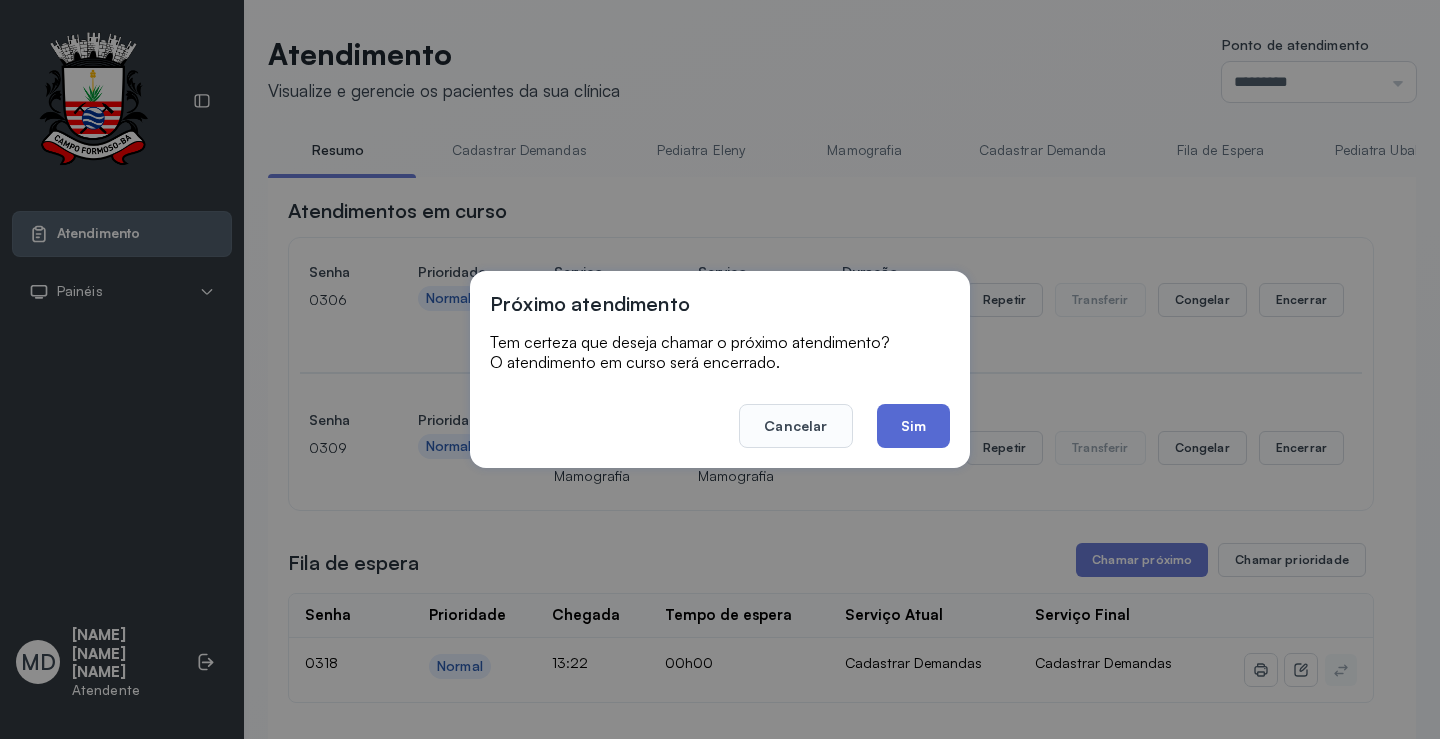click on "Sim" 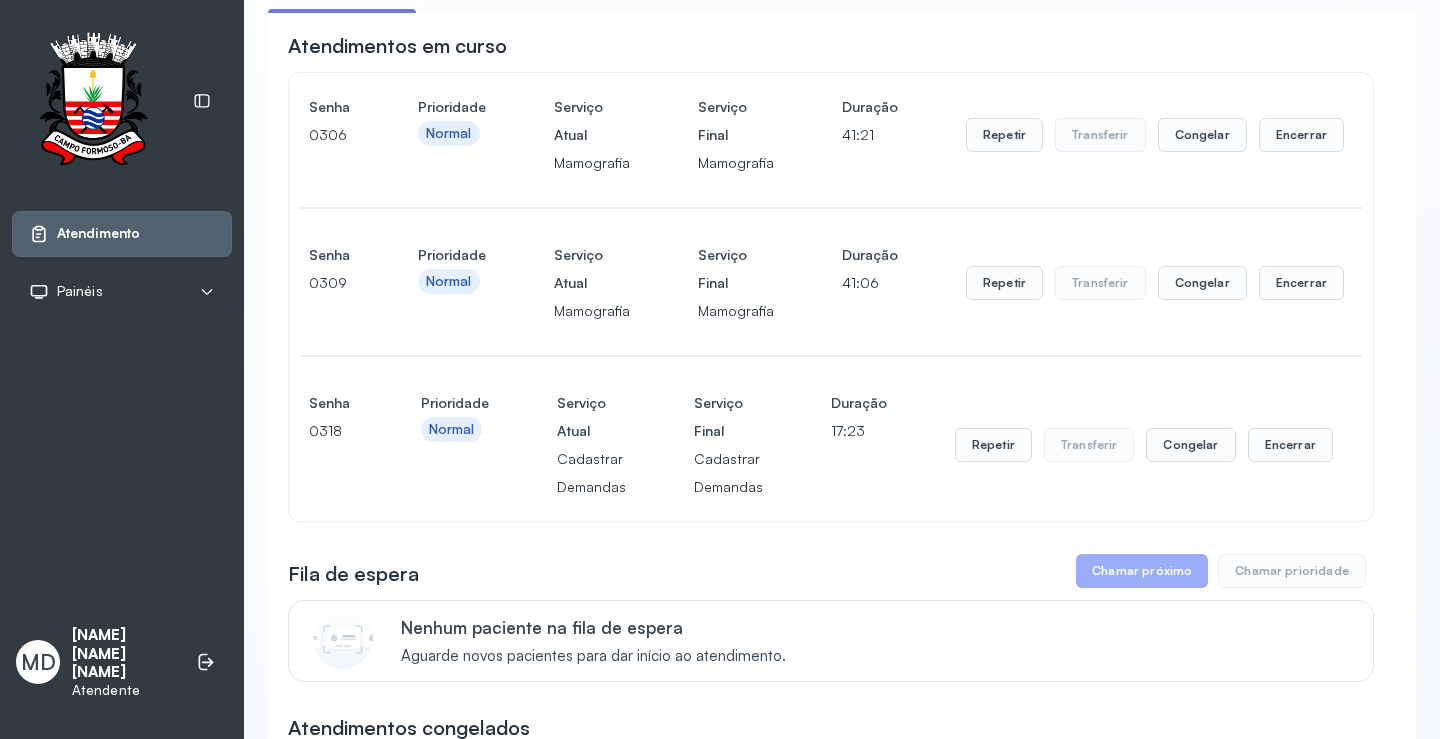 scroll, scrollTop: 200, scrollLeft: 0, axis: vertical 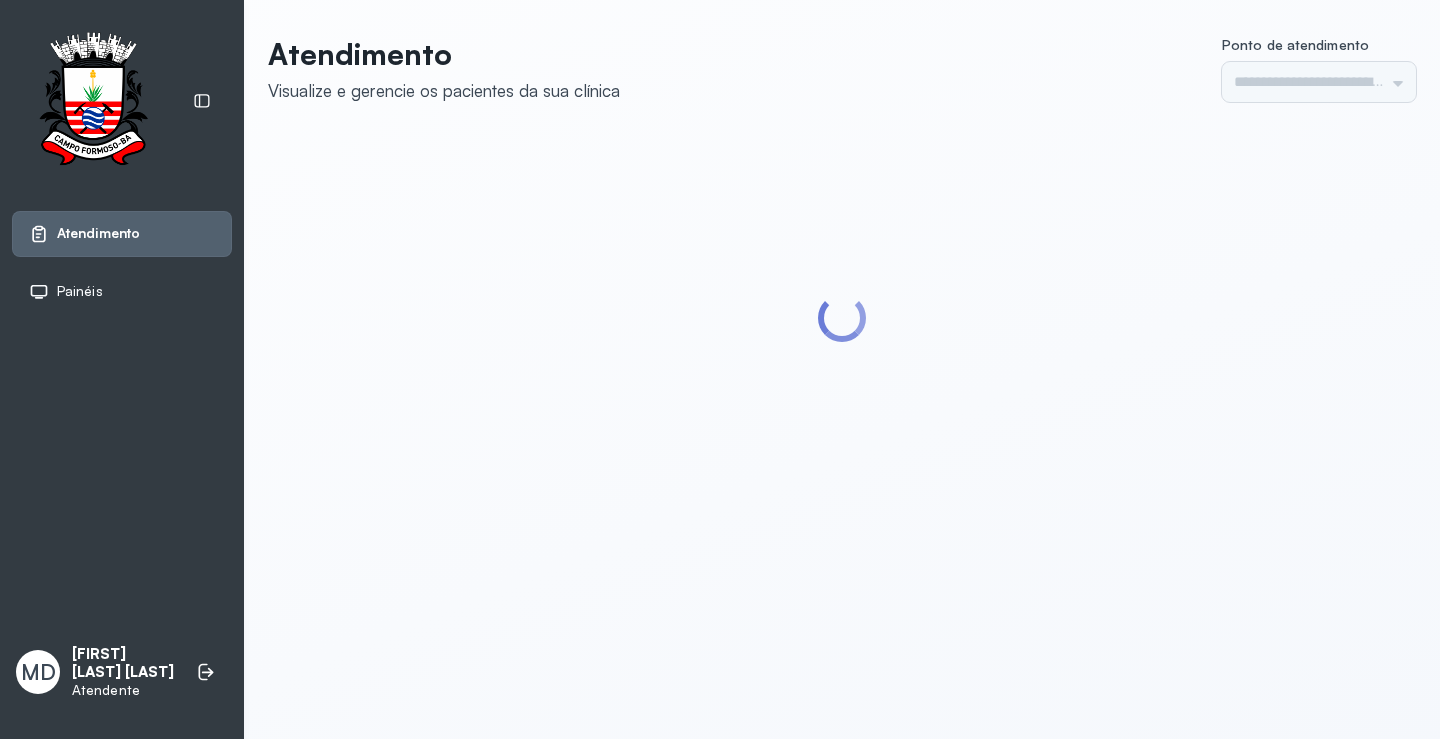 type on "*********" 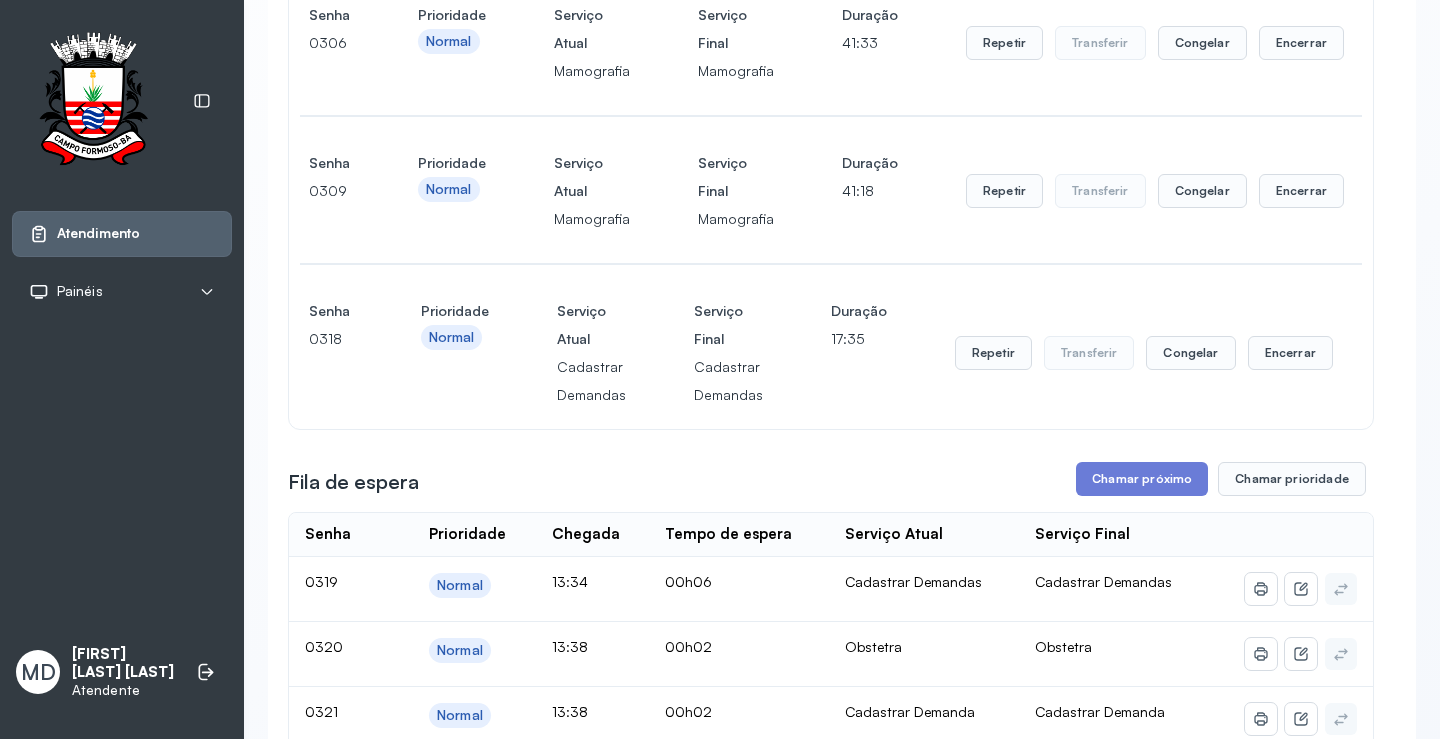 scroll, scrollTop: 300, scrollLeft: 0, axis: vertical 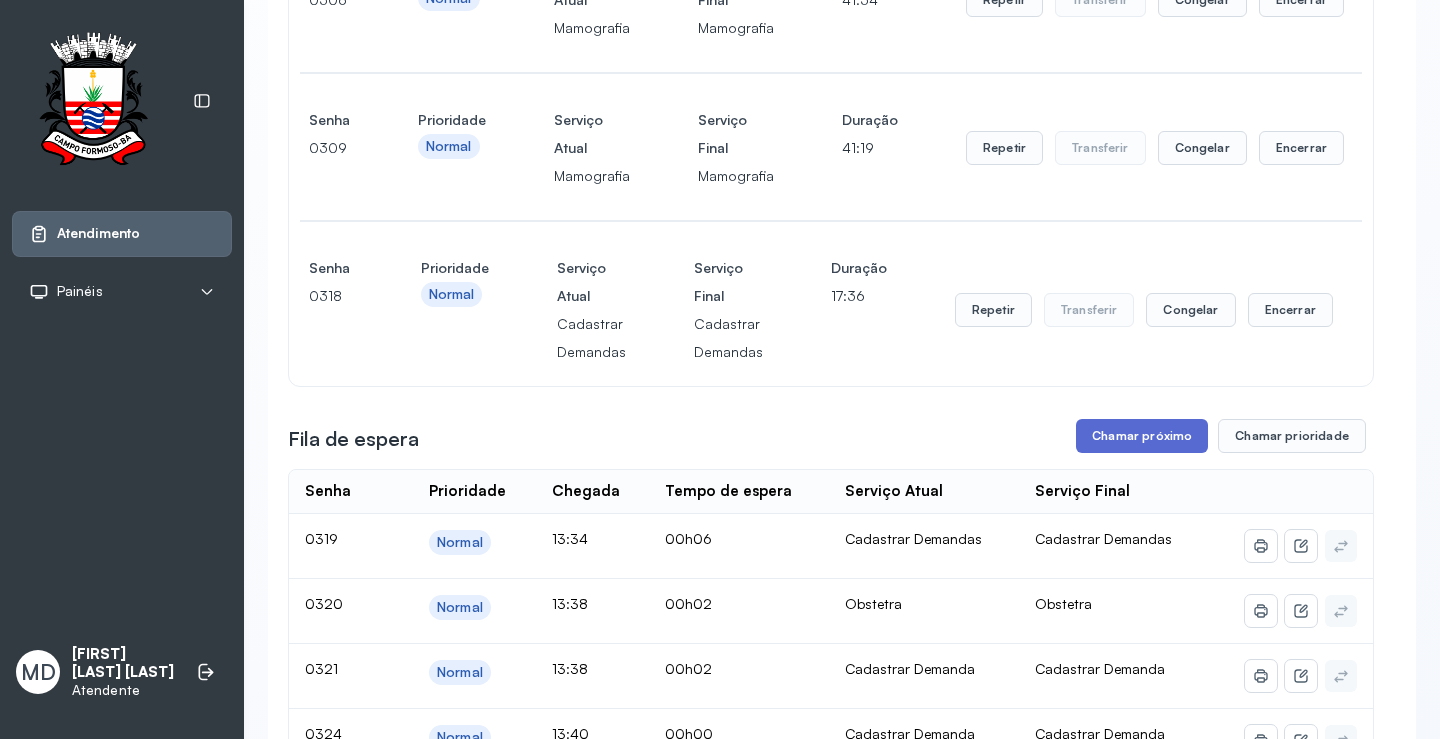 click on "Chamar próximo" at bounding box center [1142, 436] 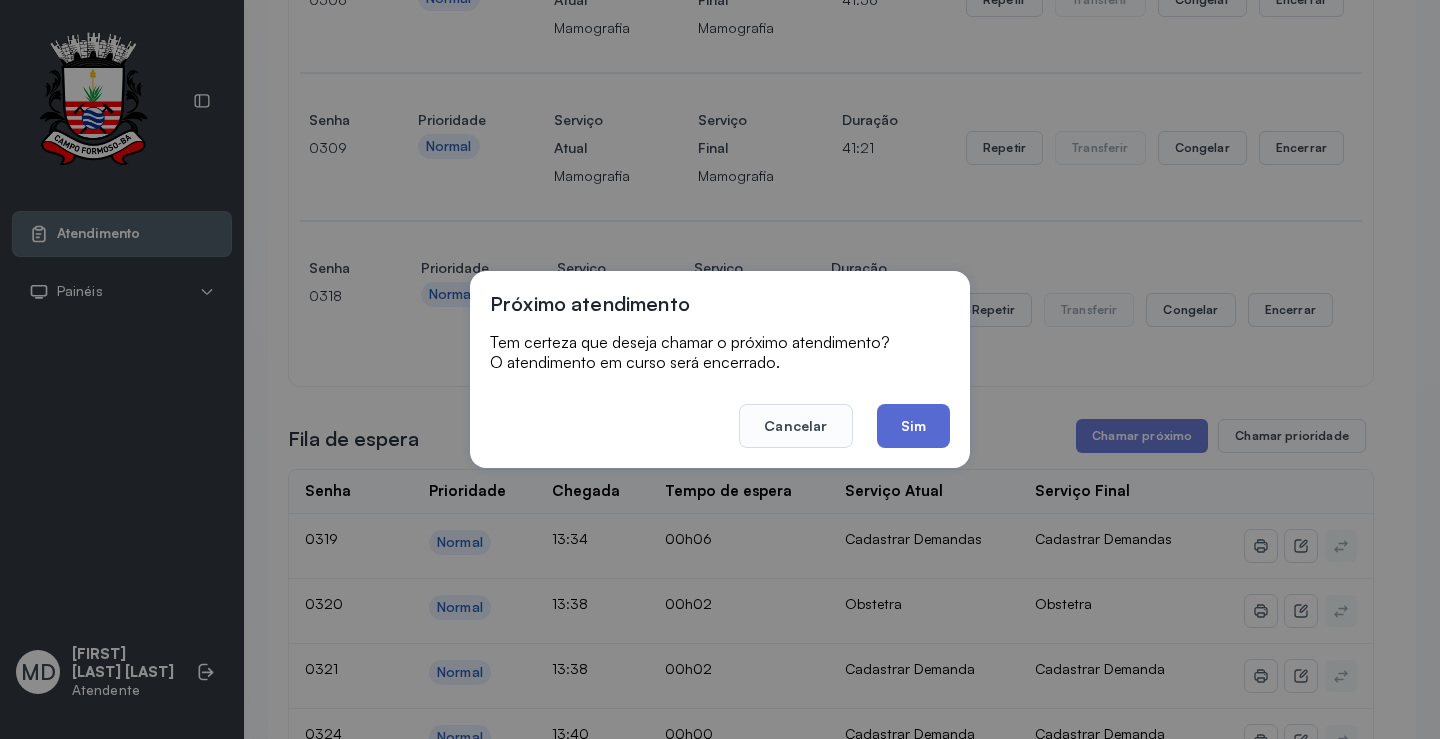 click on "Sim" 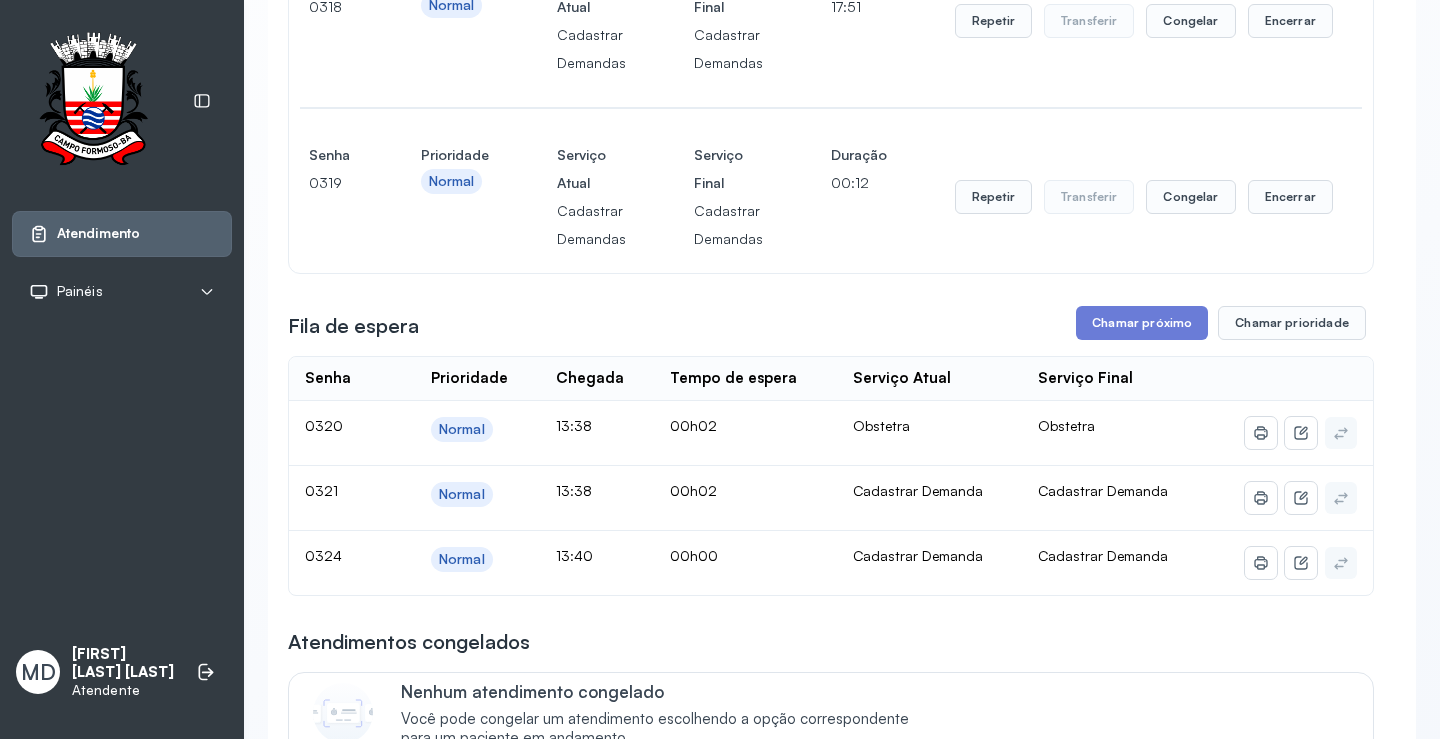 scroll, scrollTop: 600, scrollLeft: 0, axis: vertical 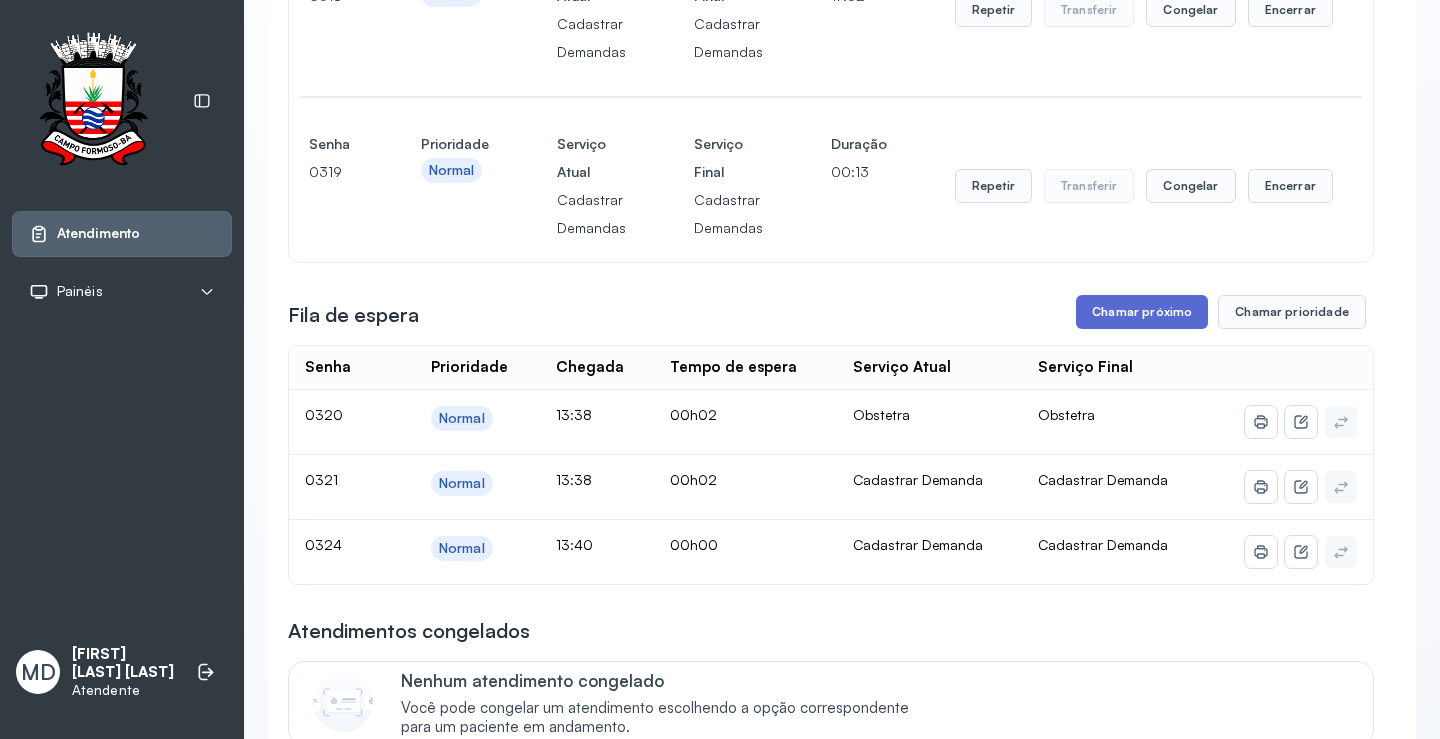 click on "Chamar próximo" at bounding box center (1142, 312) 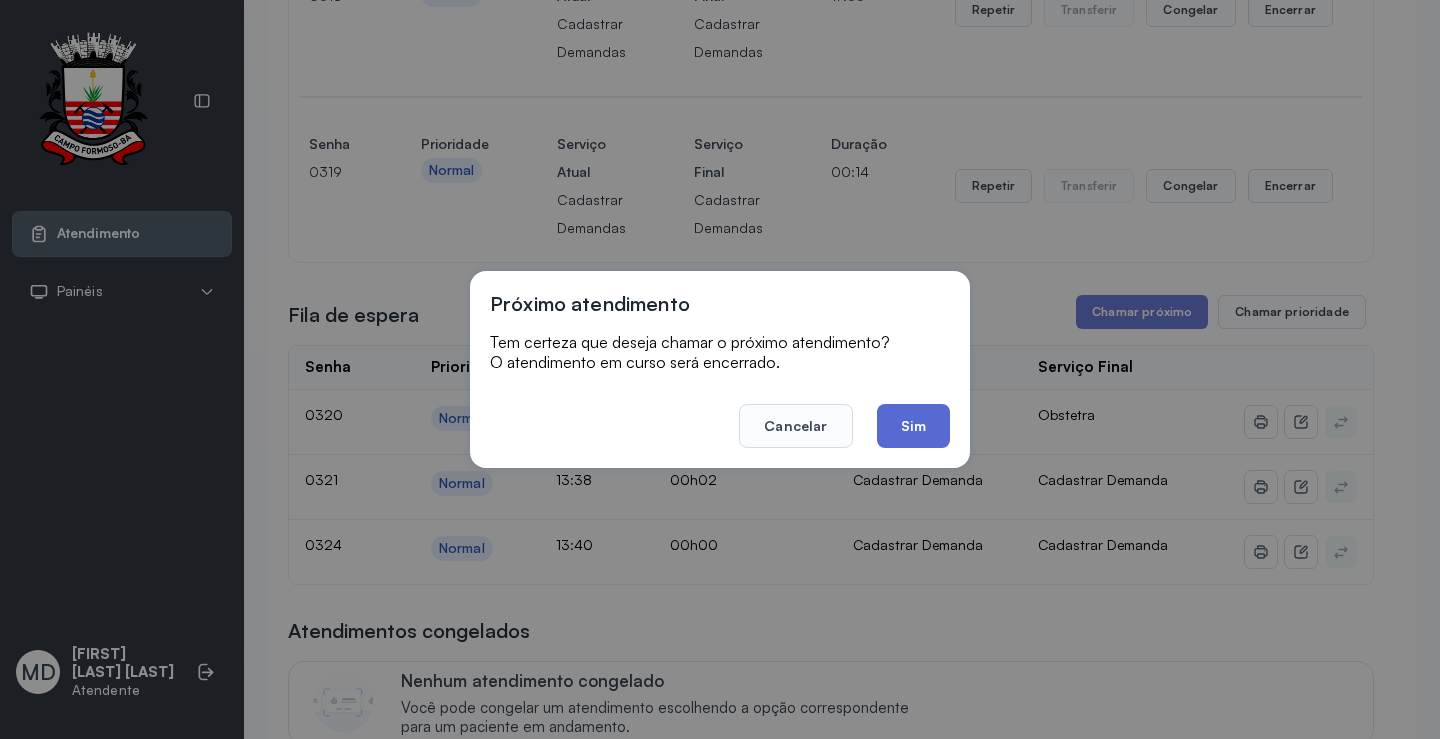 click on "Sim" 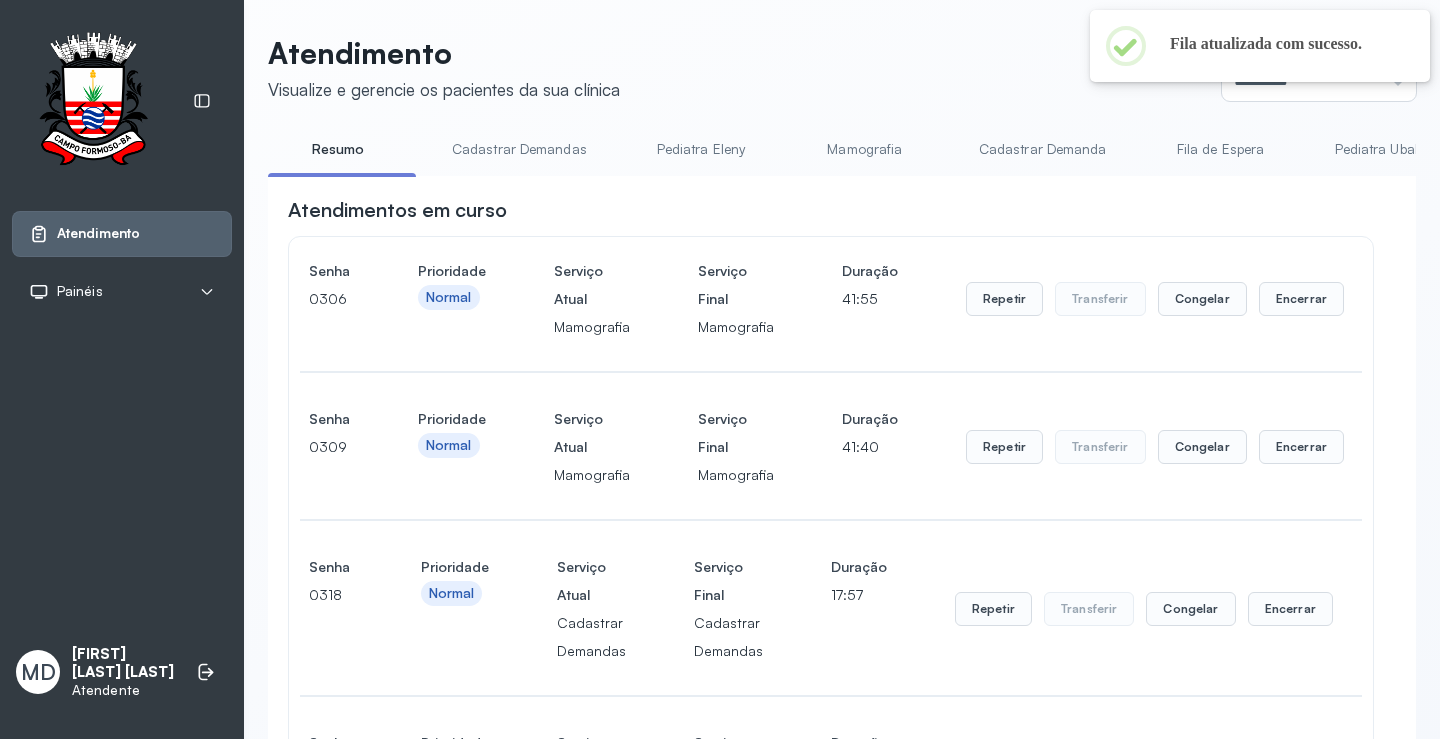 scroll, scrollTop: 600, scrollLeft: 0, axis: vertical 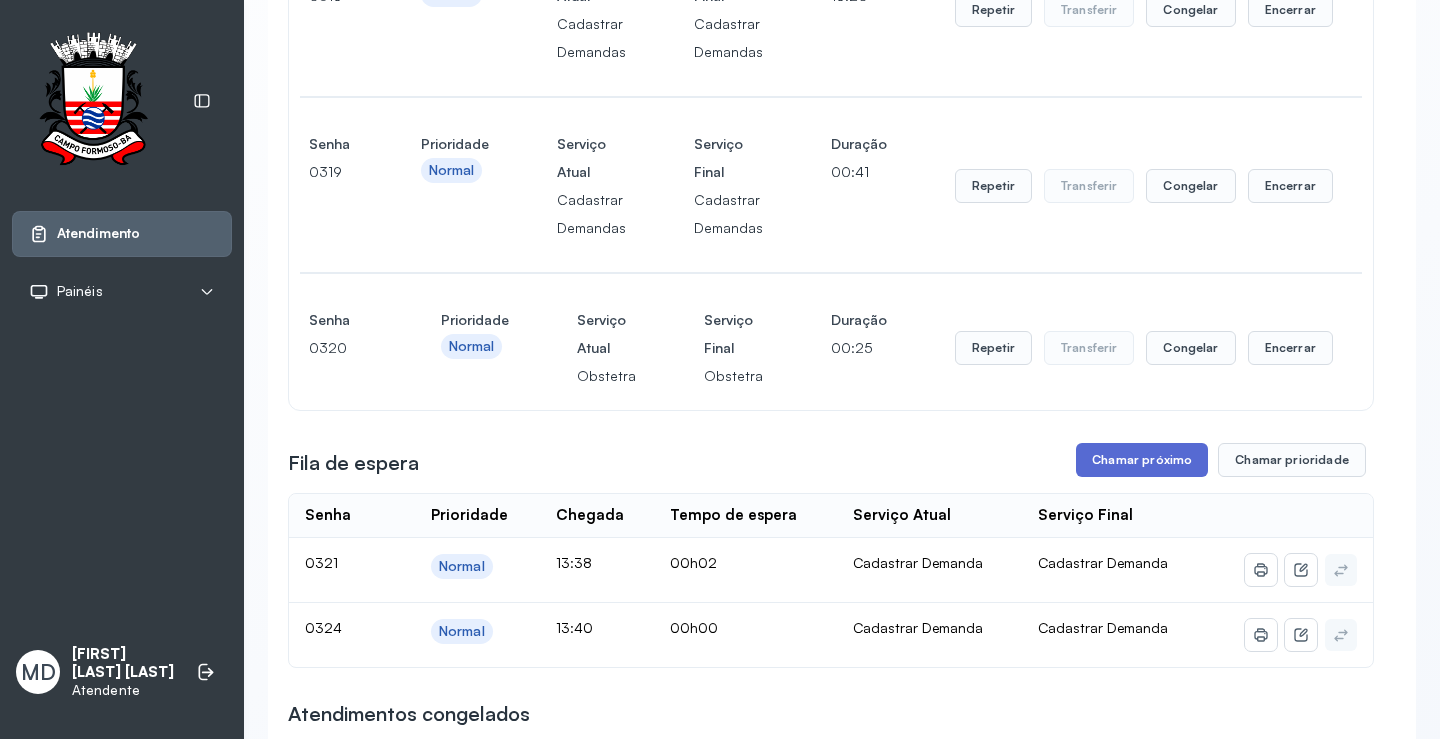 click on "Chamar próximo" at bounding box center (1142, 460) 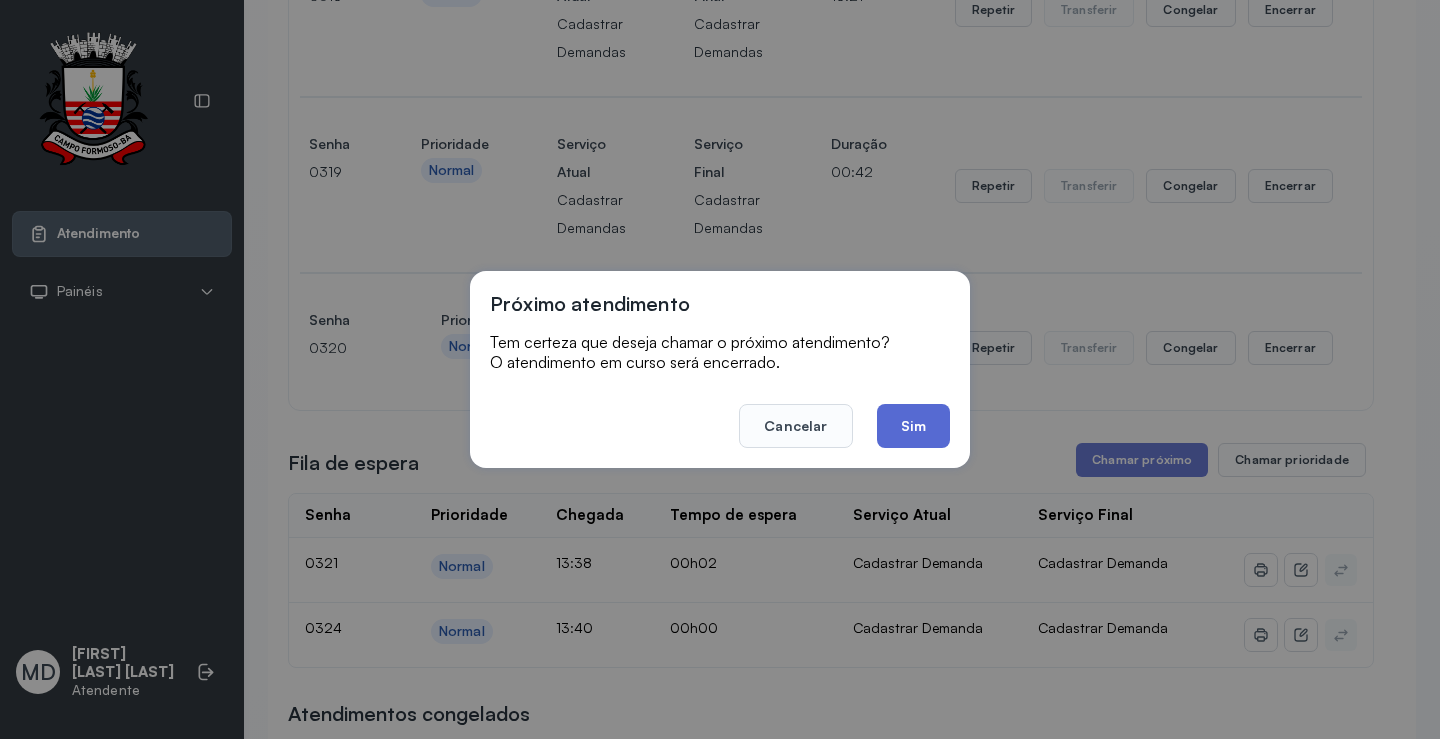 click on "Sim" 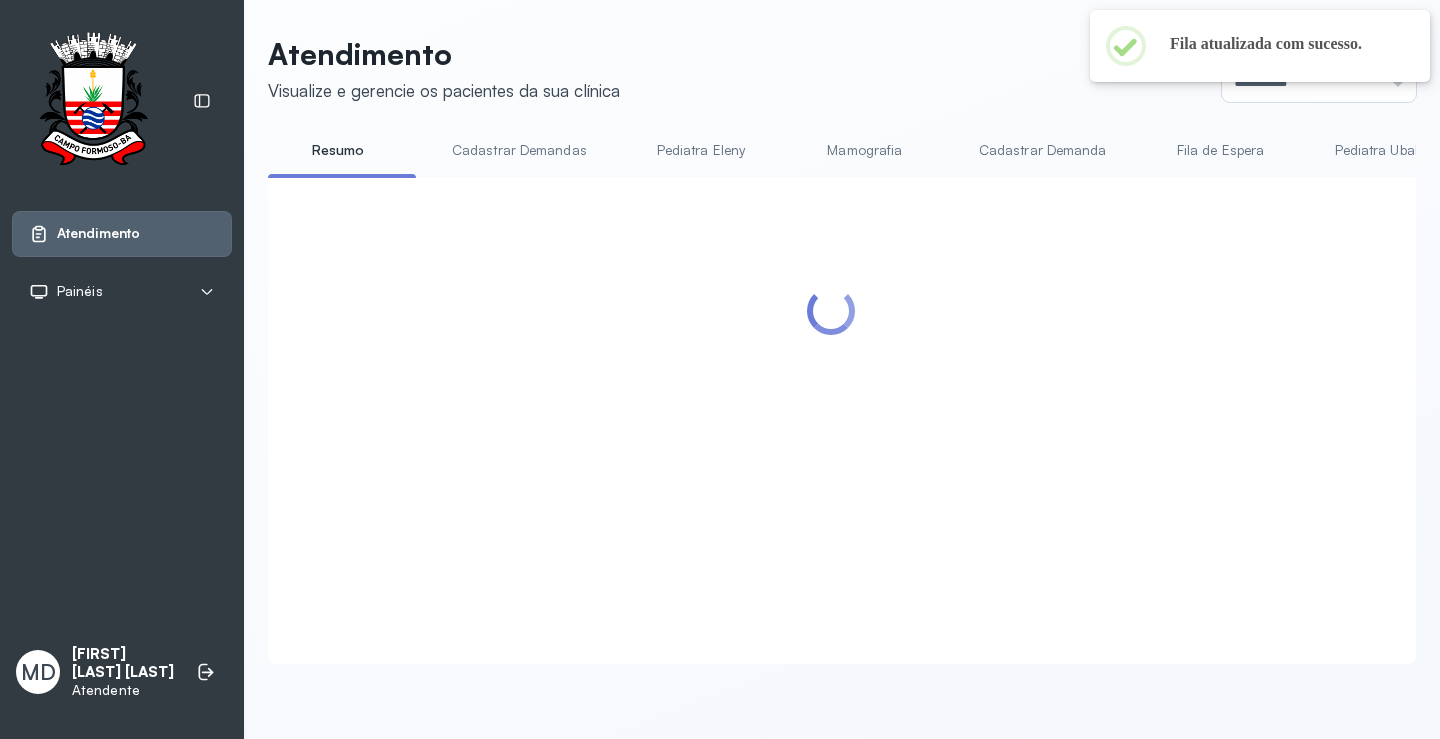 scroll, scrollTop: 600, scrollLeft: 0, axis: vertical 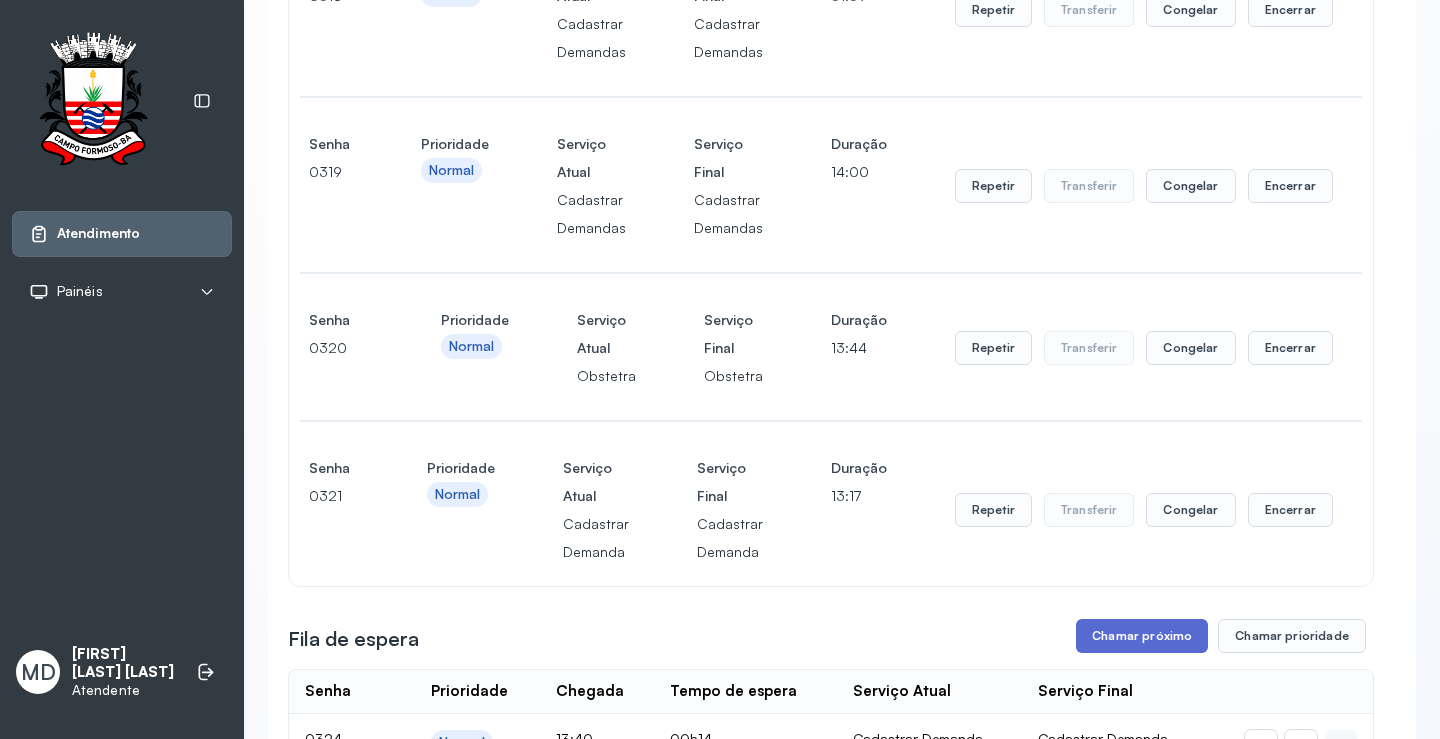 click on "Chamar próximo" at bounding box center [1142, 636] 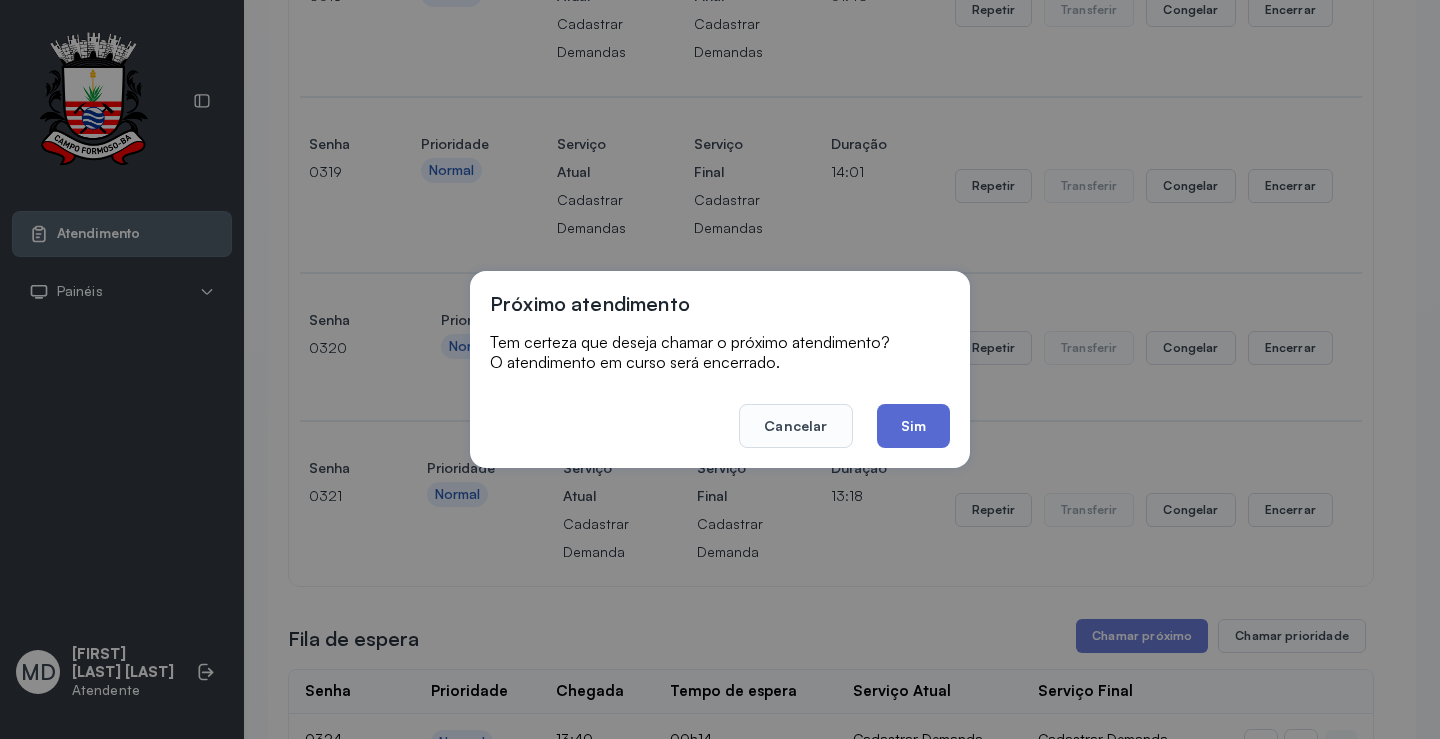 click on "Sim" 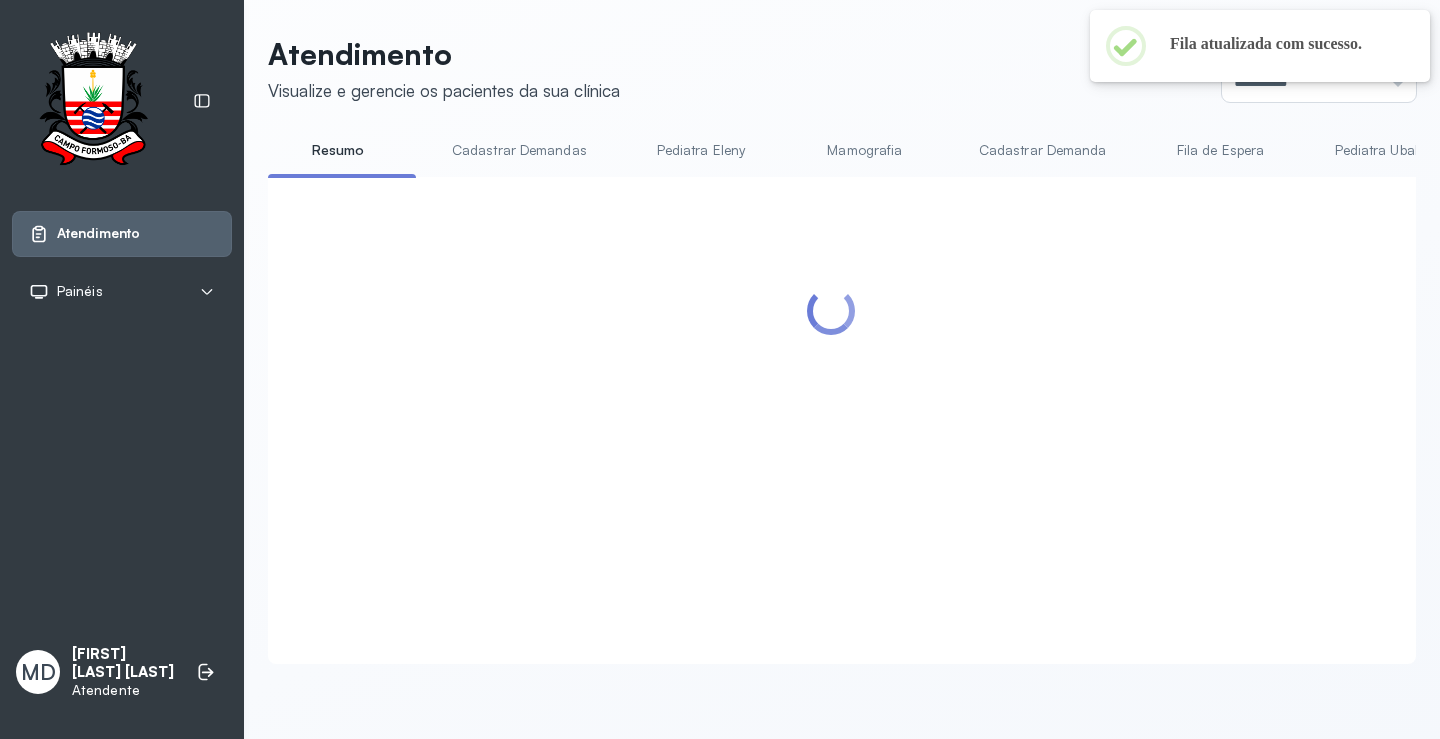 scroll, scrollTop: 600, scrollLeft: 0, axis: vertical 